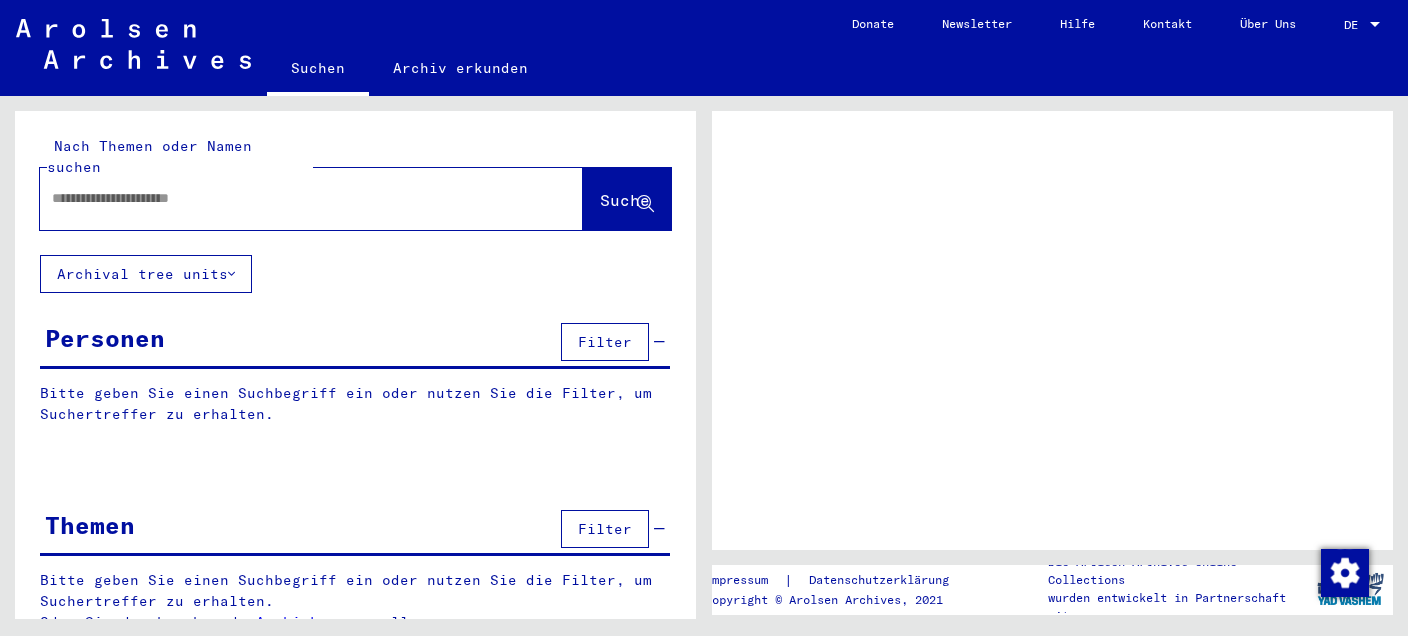 scroll, scrollTop: 0, scrollLeft: 0, axis: both 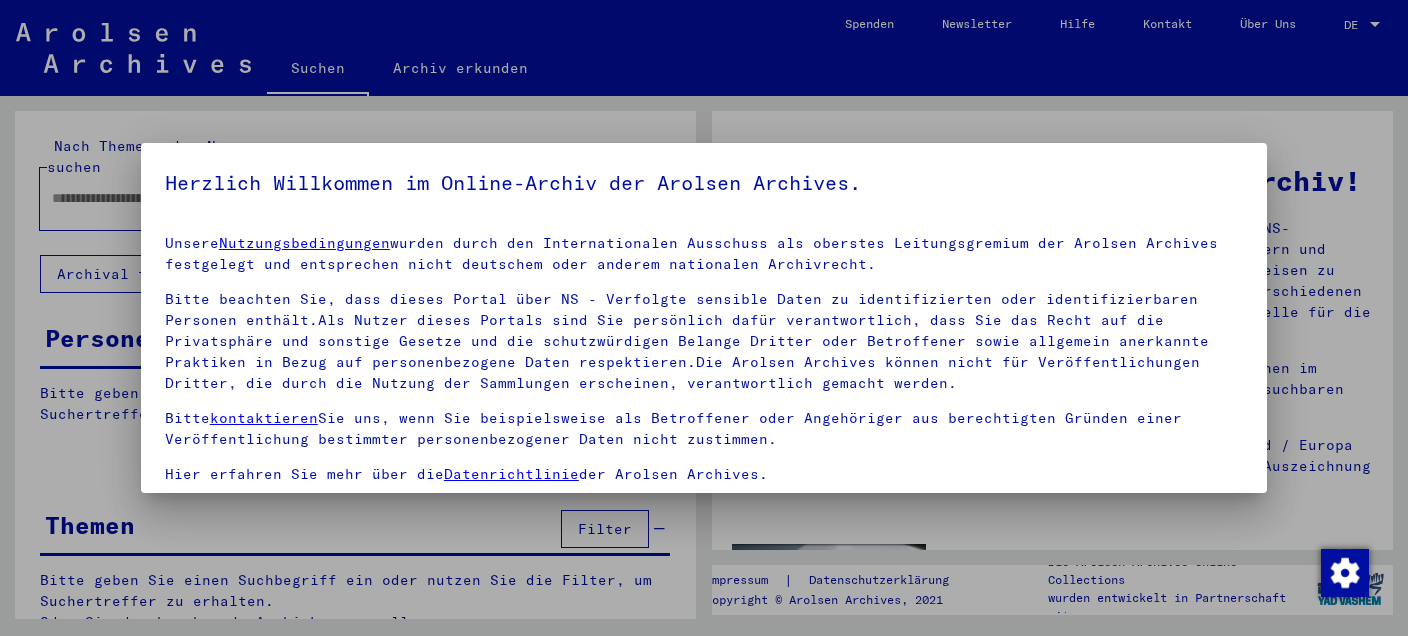 click on "Herzlich Willkommen im Online-Archiv der Arolsen Archives." at bounding box center (704, 183) 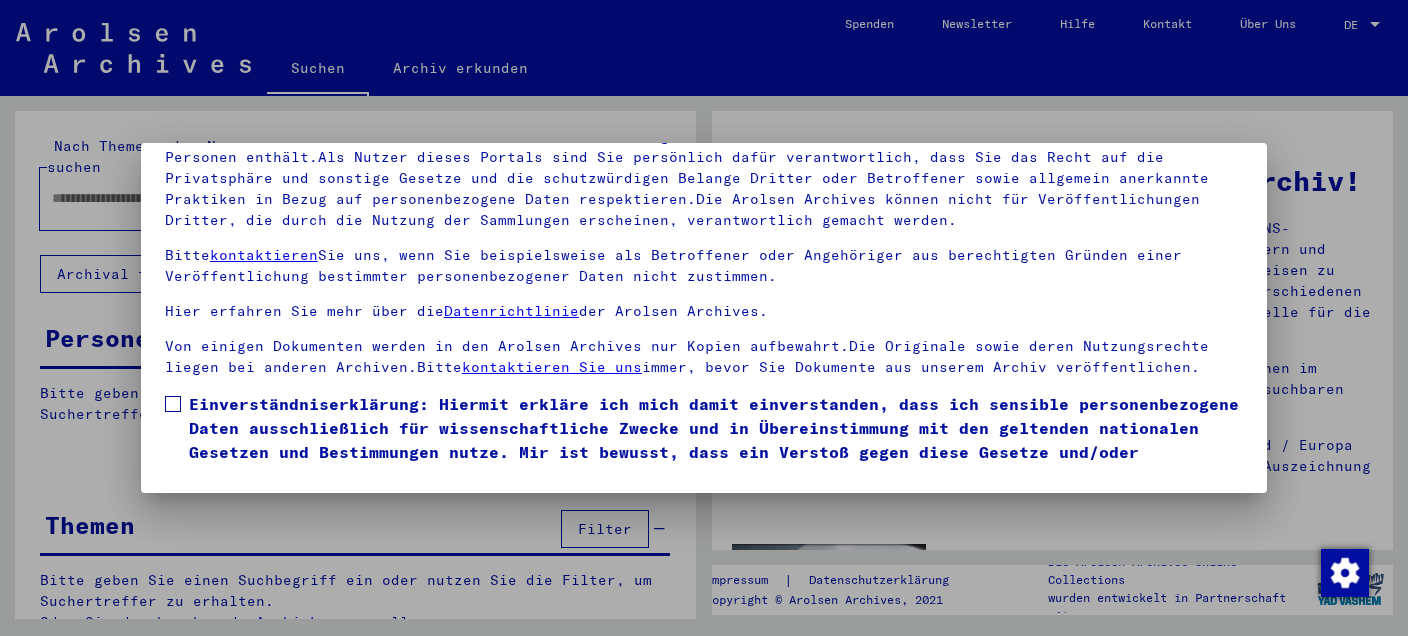 scroll, scrollTop: 163, scrollLeft: 0, axis: vertical 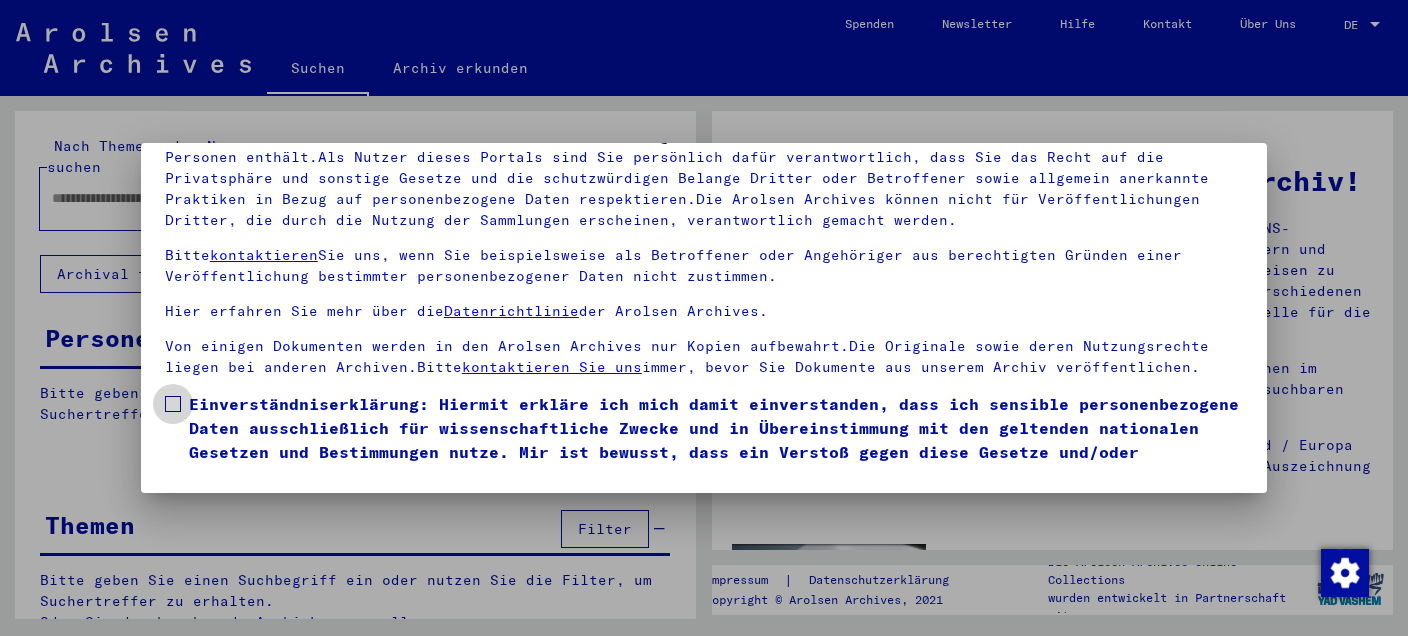 click on "Einverständniserklärung: Hiermit erkläre ich mich damit einverstanden, dass ich sensible personenbezogene Daten ausschließlich für wissenschaftliche Zwecke und in Übereinstimmung mit den geltenden nationalen Gesetzen und Bestimmungen nutze. Mir ist bewusst, dass ein Verstoß gegen diese Gesetze und/oder Bestimmungen strafrechtliche Konsequenzen nach sich ziehen kann." at bounding box center (716, 440) 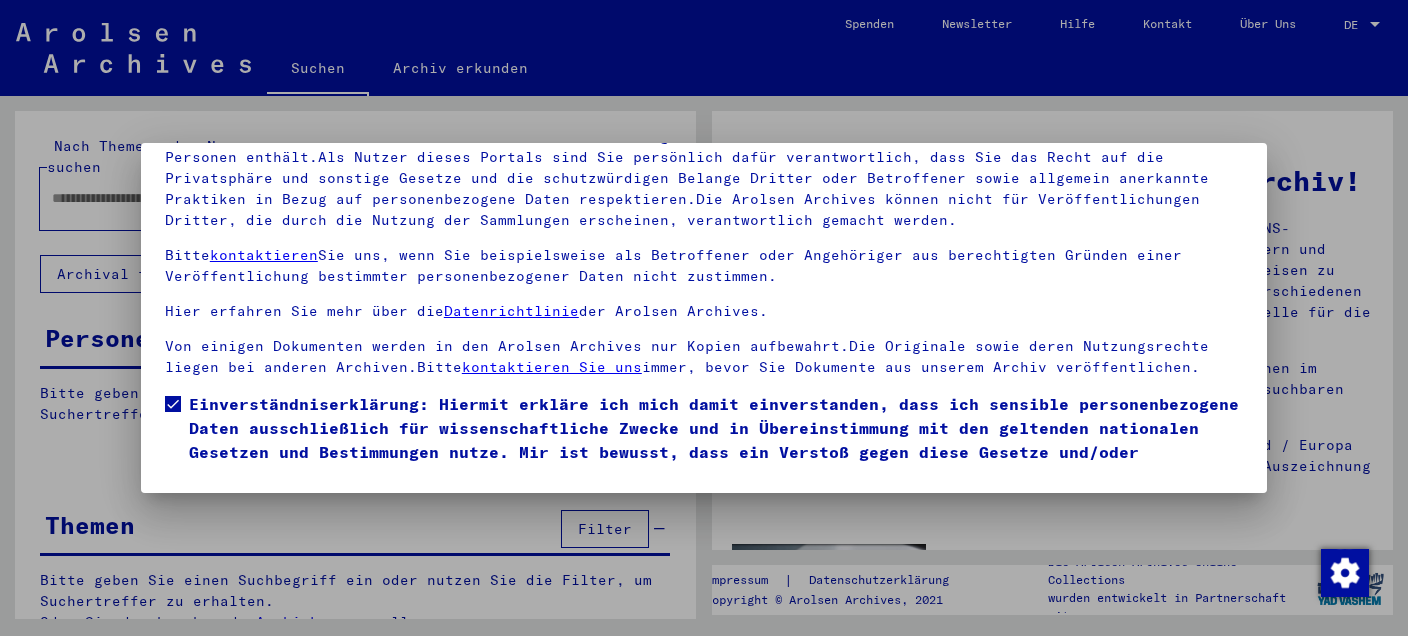scroll, scrollTop: 66, scrollLeft: 0, axis: vertical 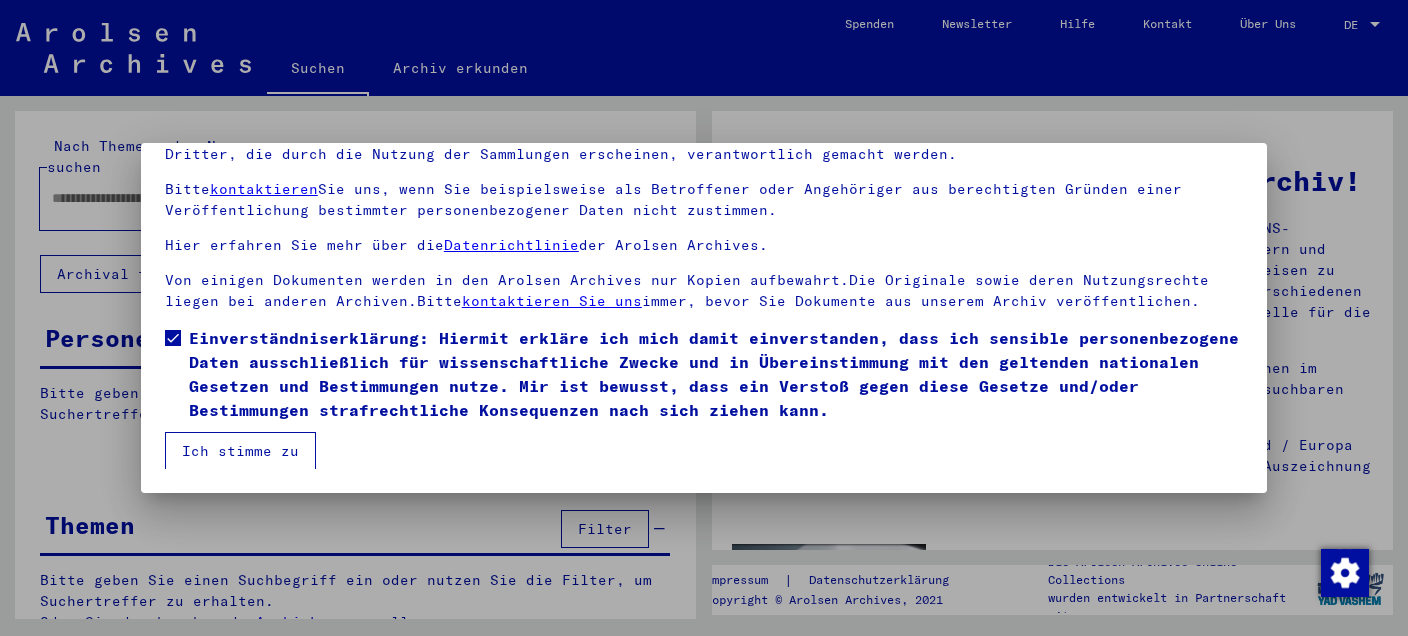 click on "Ich stimme zu" at bounding box center (240, 451) 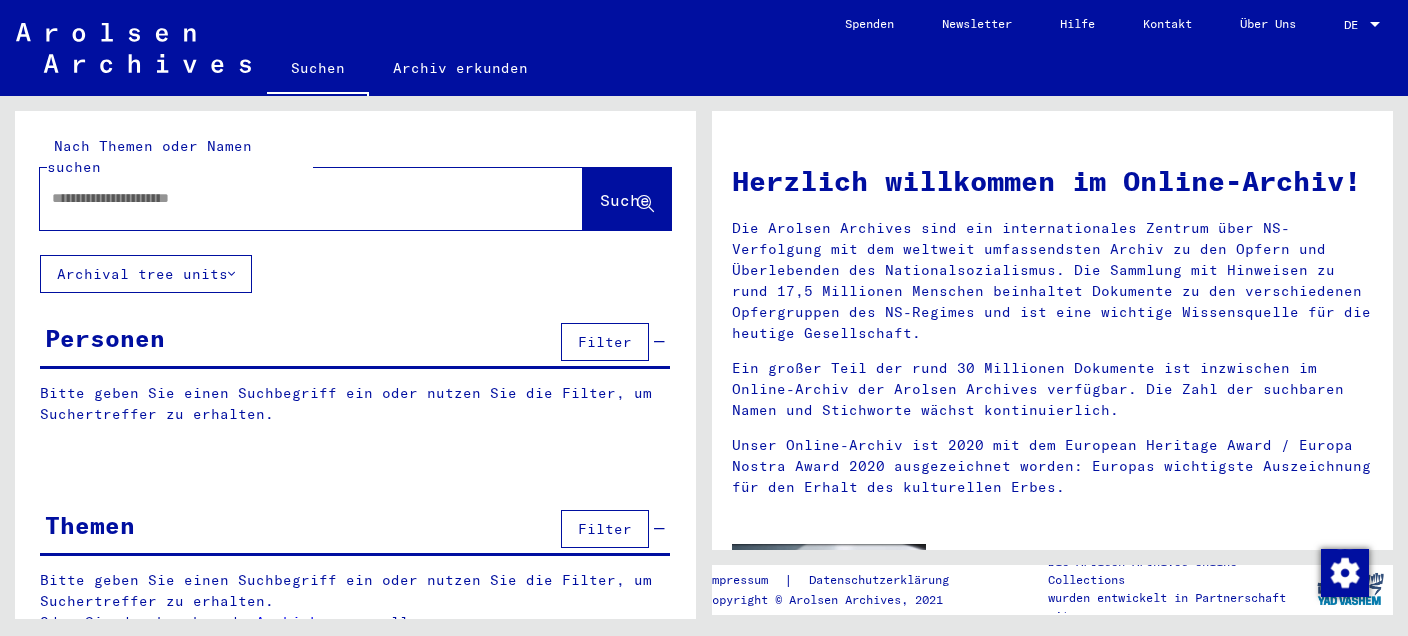 click at bounding box center (287, 198) 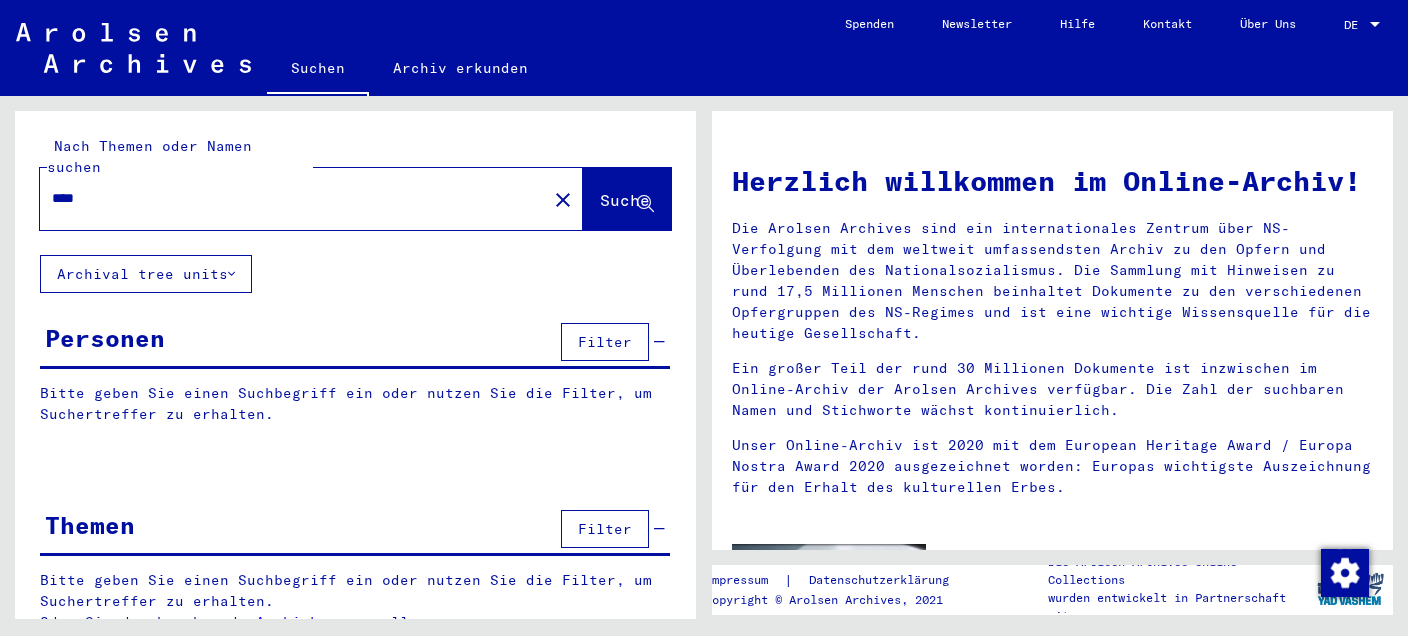 type on "****" 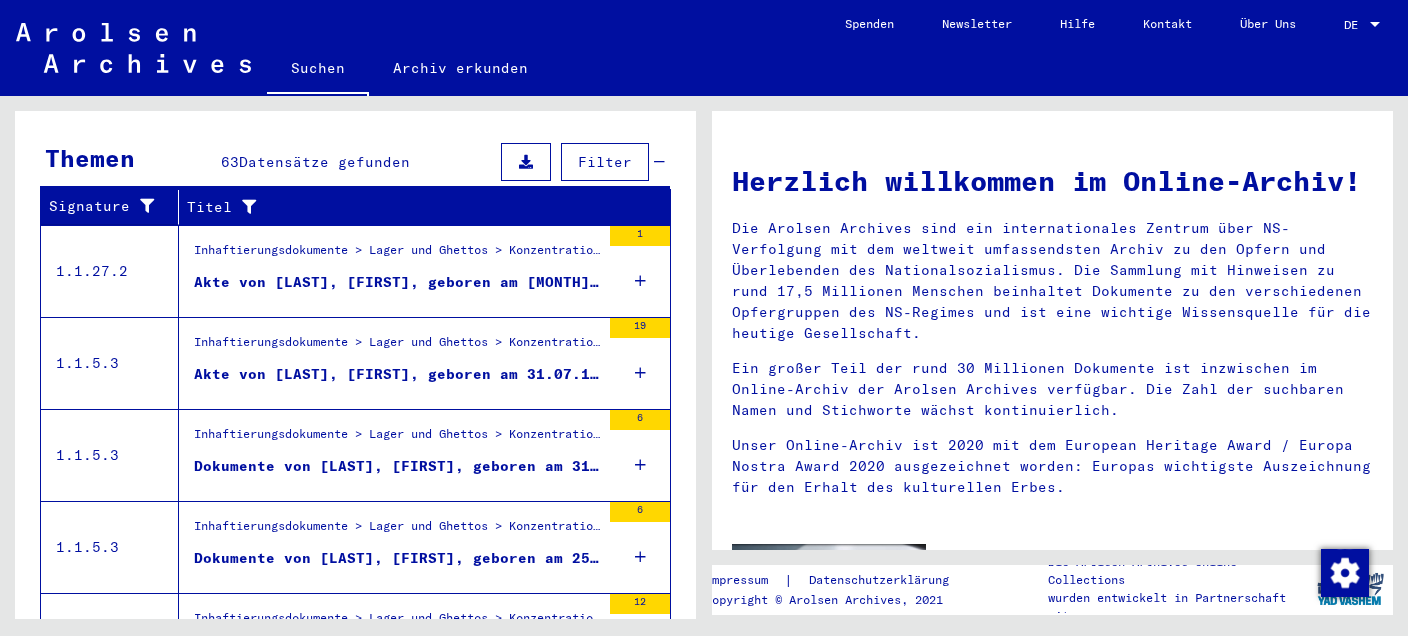 scroll, scrollTop: 763, scrollLeft: 0, axis: vertical 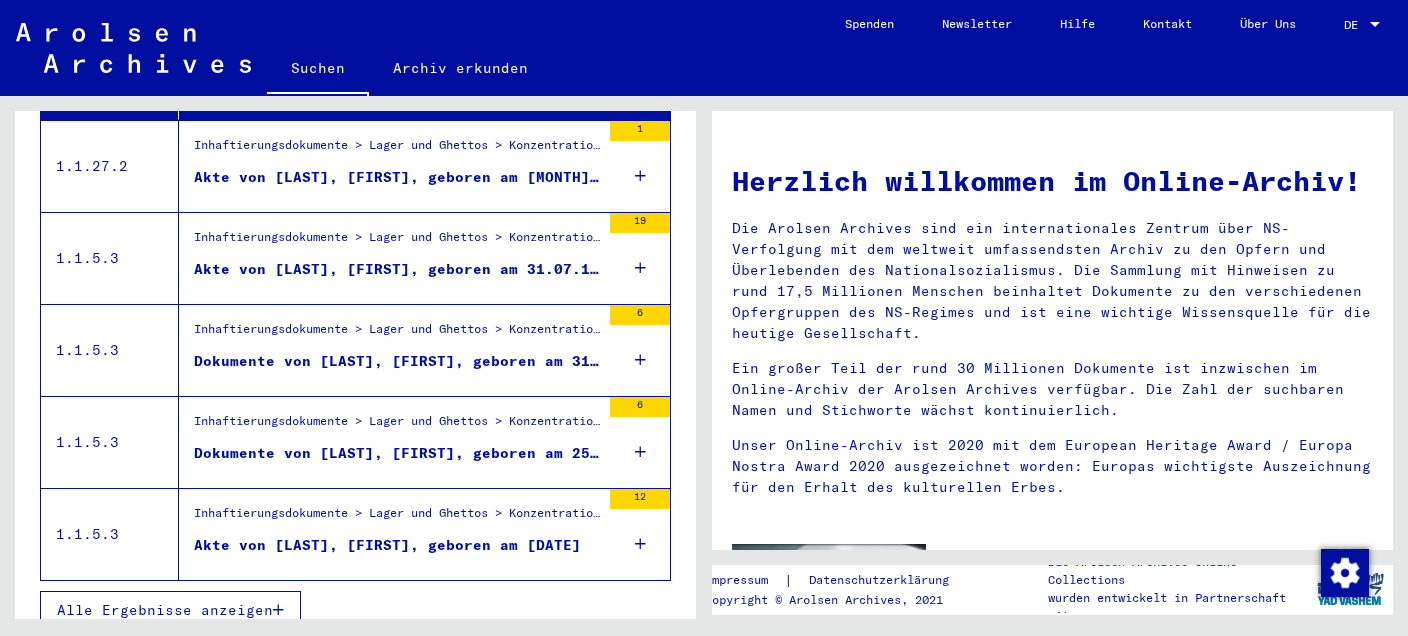 click on "Alle Ergebnisse anzeigen" at bounding box center [165, 610] 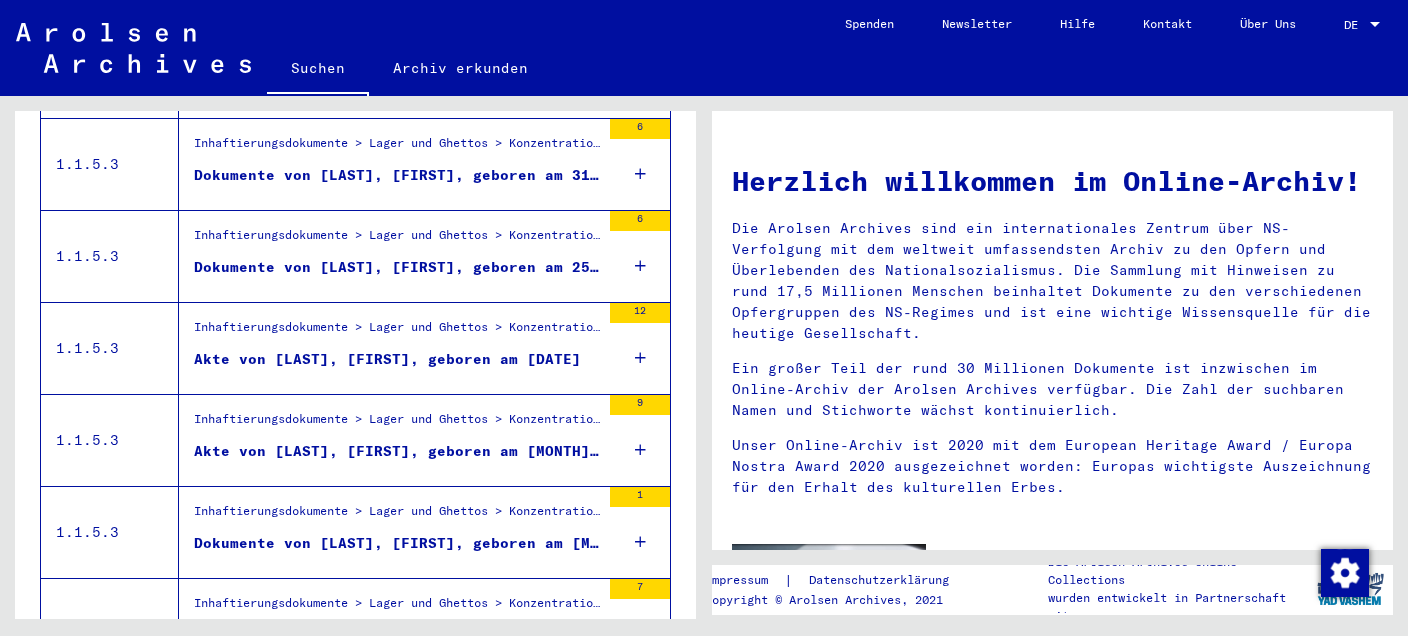 scroll, scrollTop: 616, scrollLeft: 0, axis: vertical 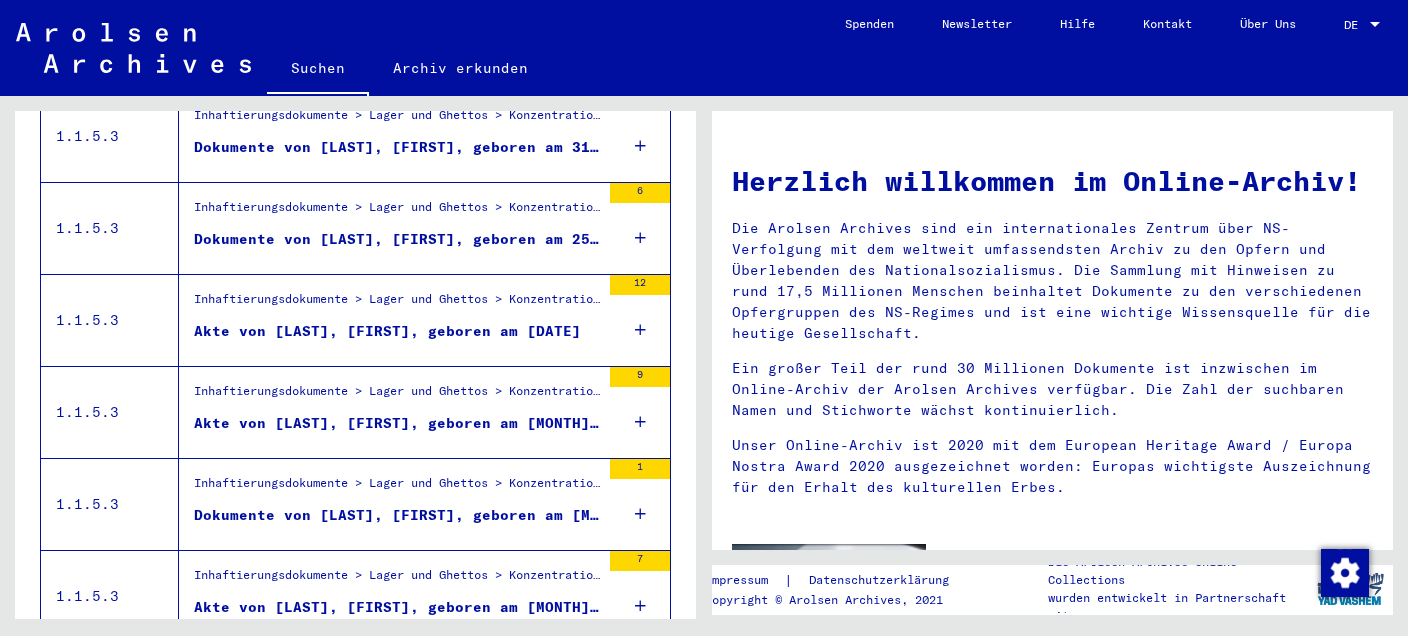 click on "Akte von [LAST], [FIRST], geboren am [MONTH]/[DAY]/[YEAR]" at bounding box center [397, 428] 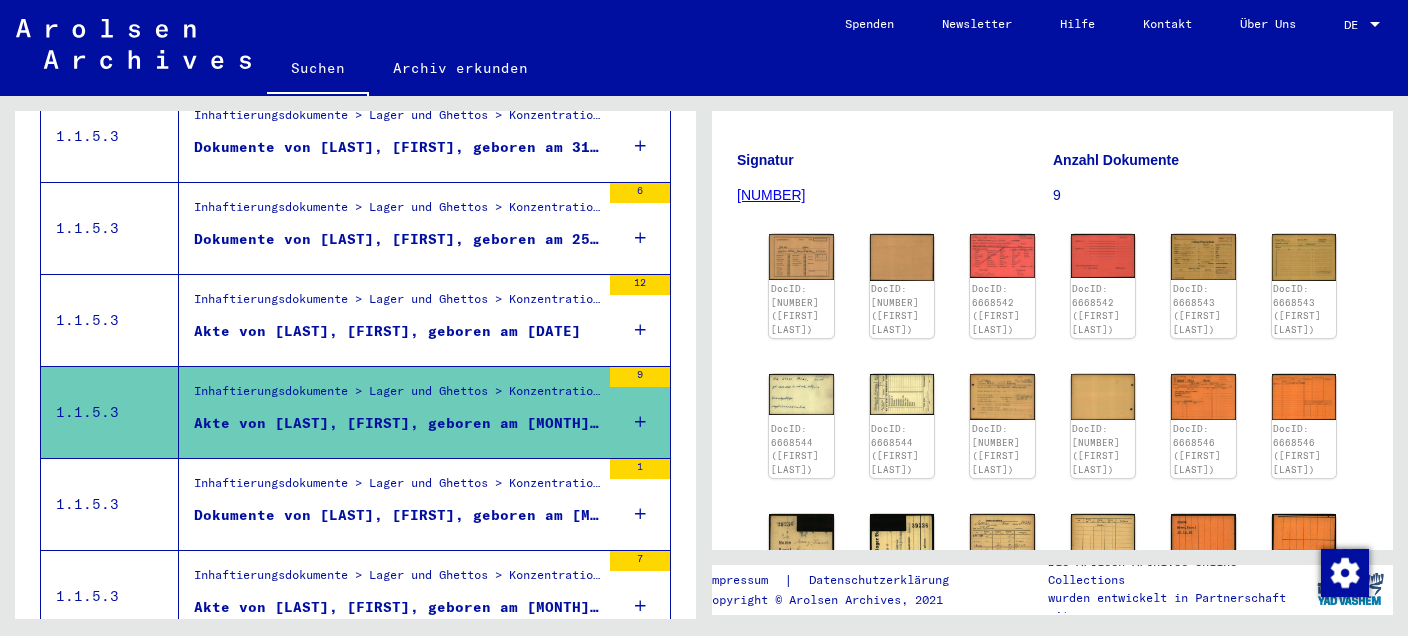 scroll, scrollTop: 211, scrollLeft: 0, axis: vertical 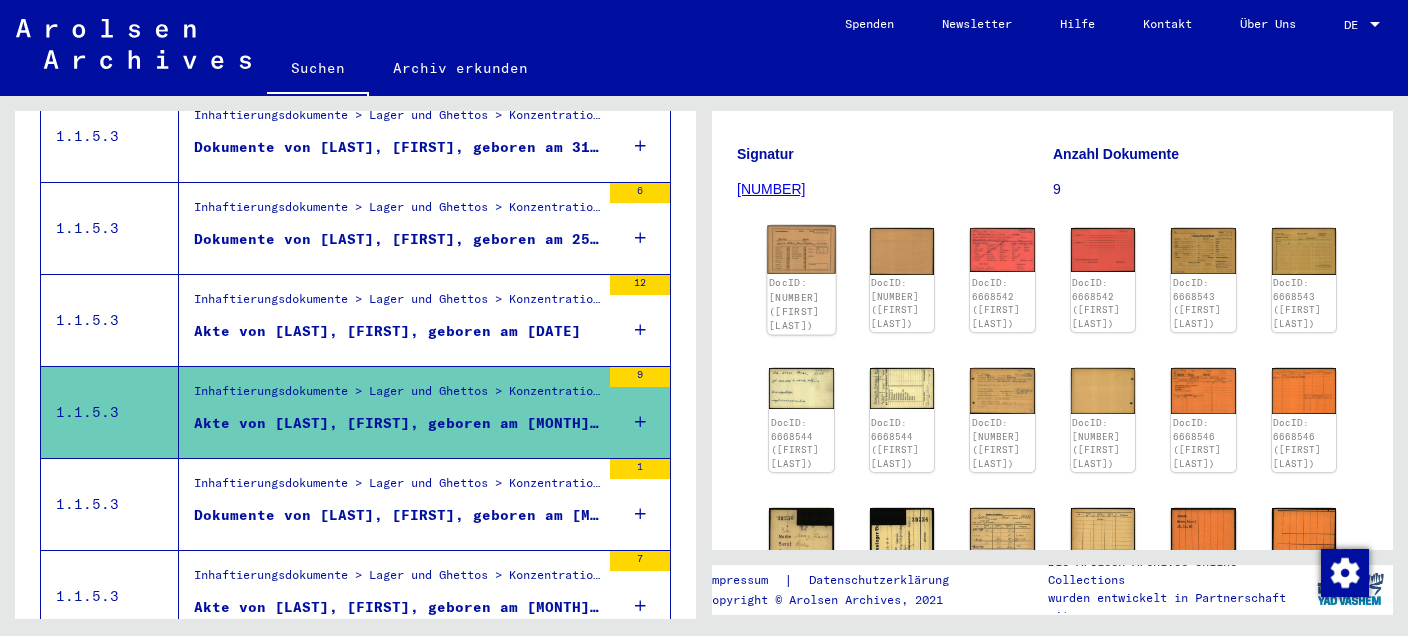 click 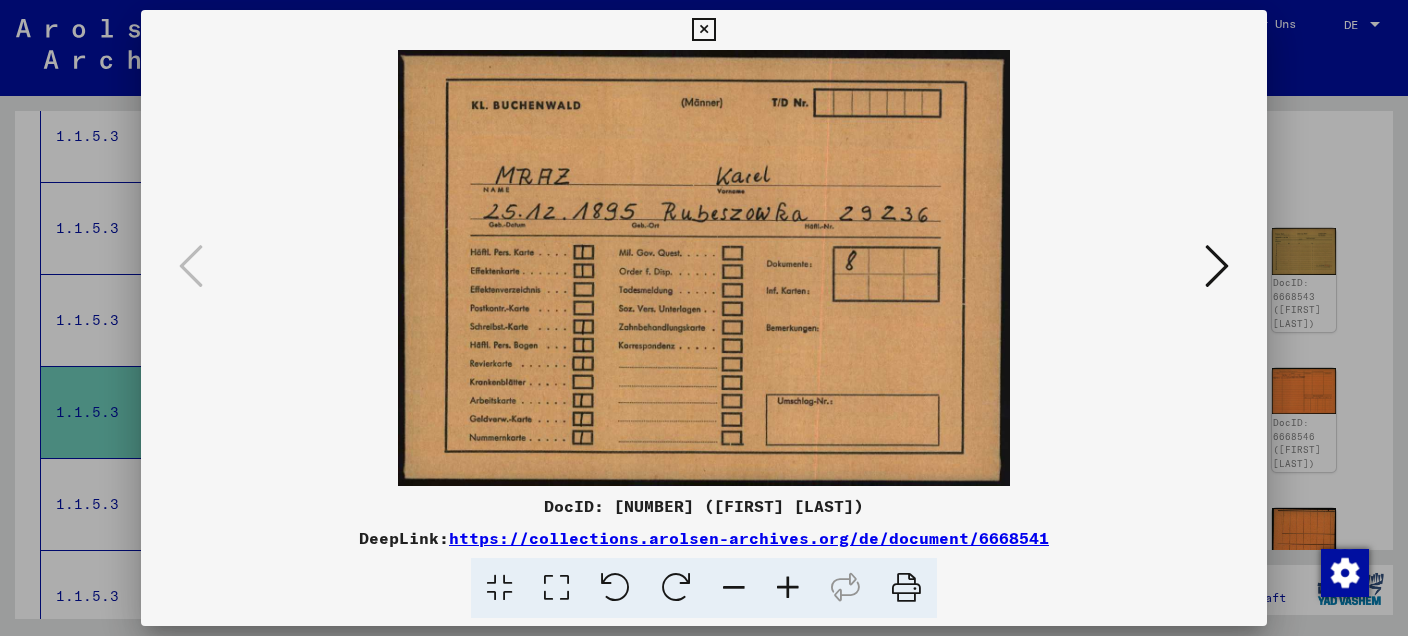 click at bounding box center [703, 30] 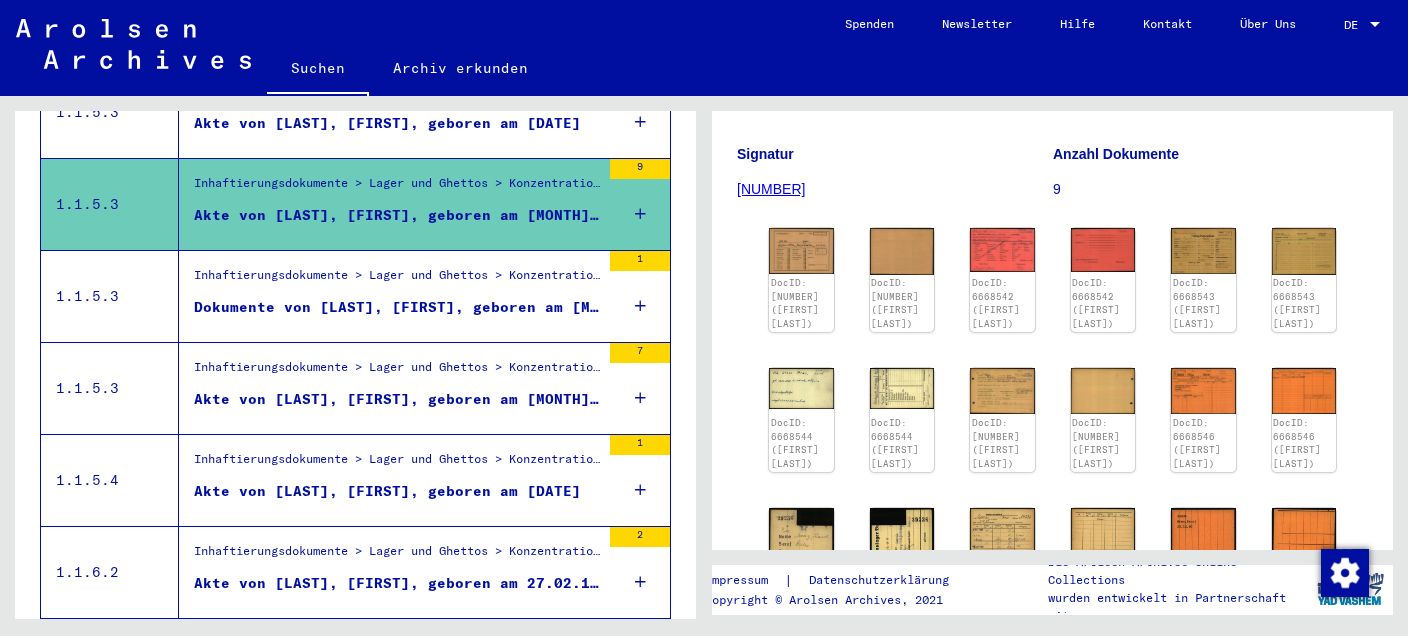 scroll, scrollTop: 827, scrollLeft: 0, axis: vertical 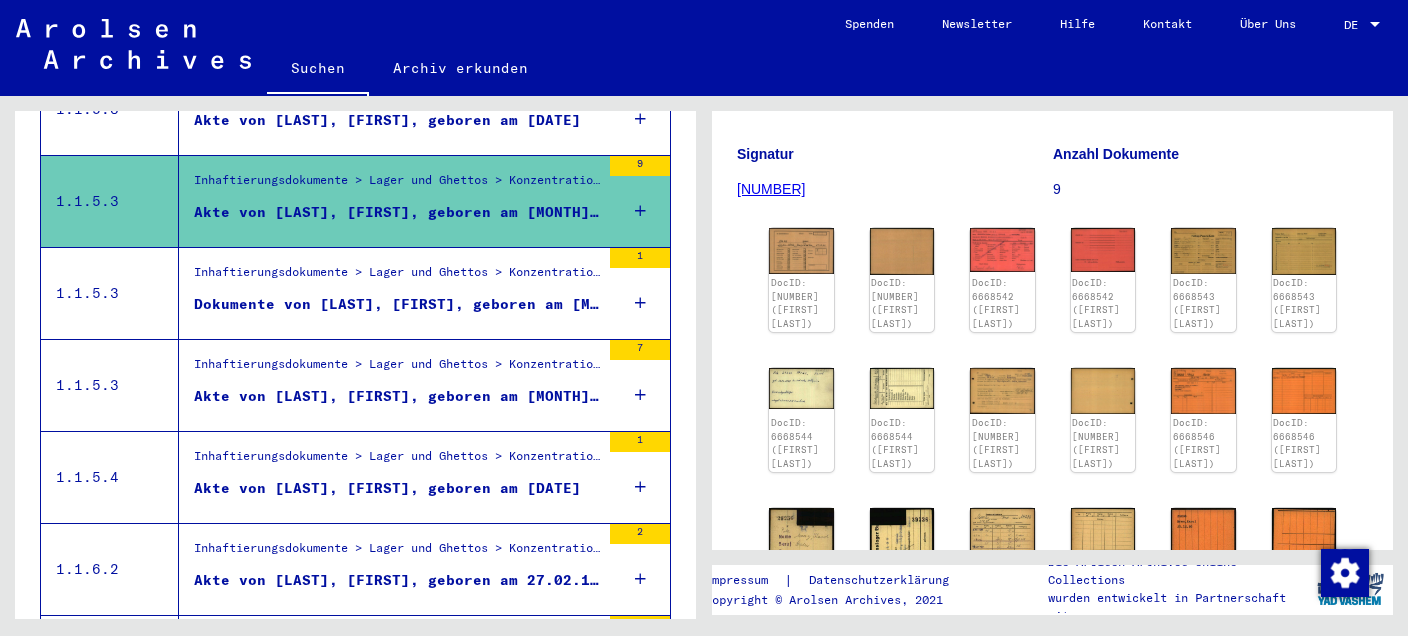 click on "Akte von [LAST], [FIRST], geboren am [MONTH]/[DAY]/[YEAR]" at bounding box center [397, 401] 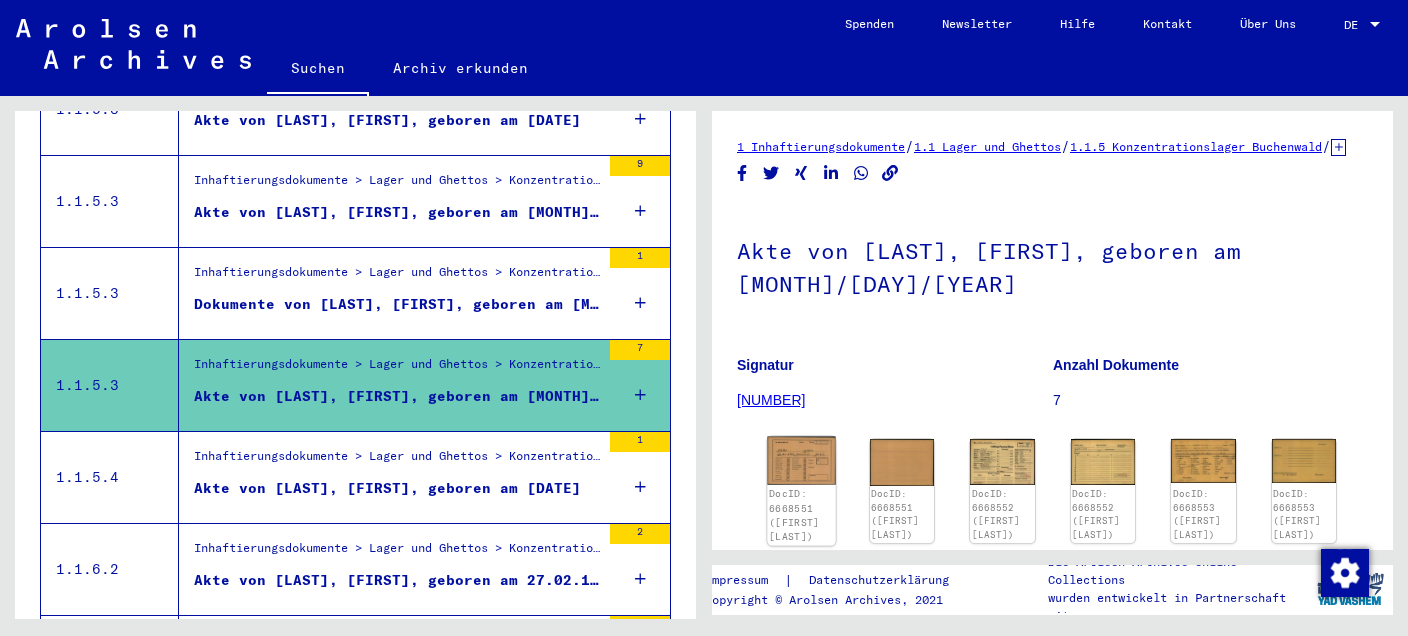 click 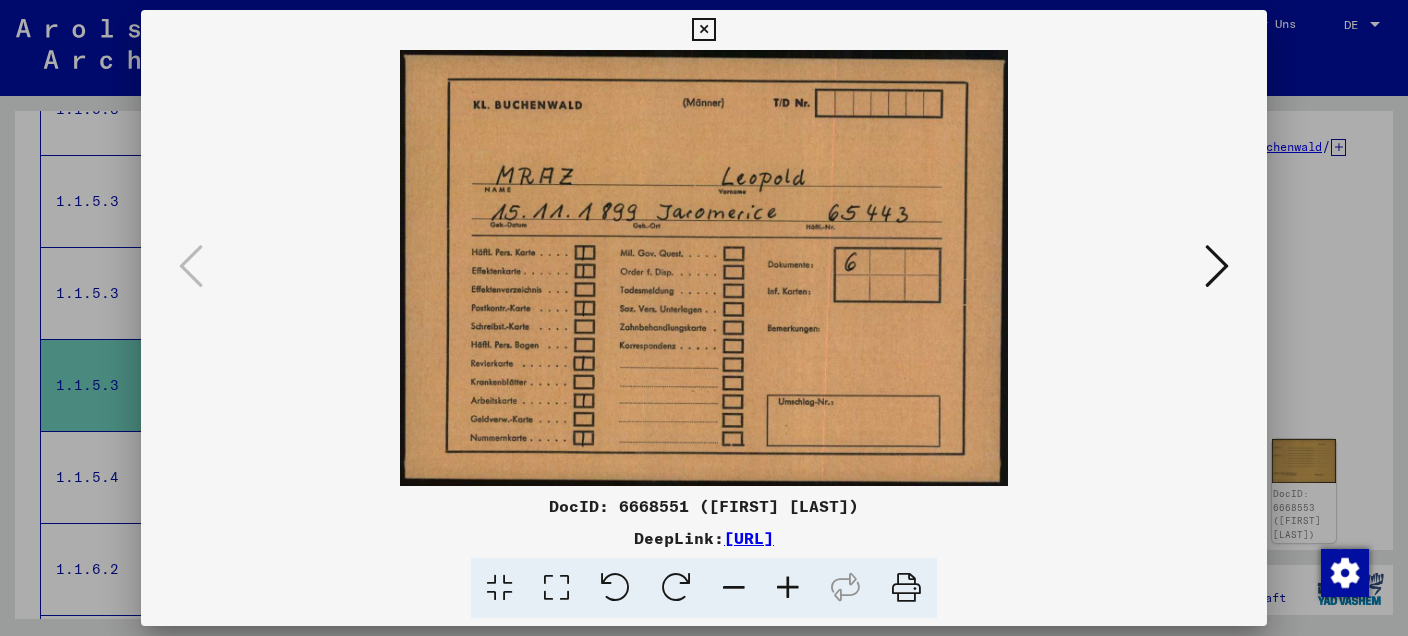 click at bounding box center [703, 30] 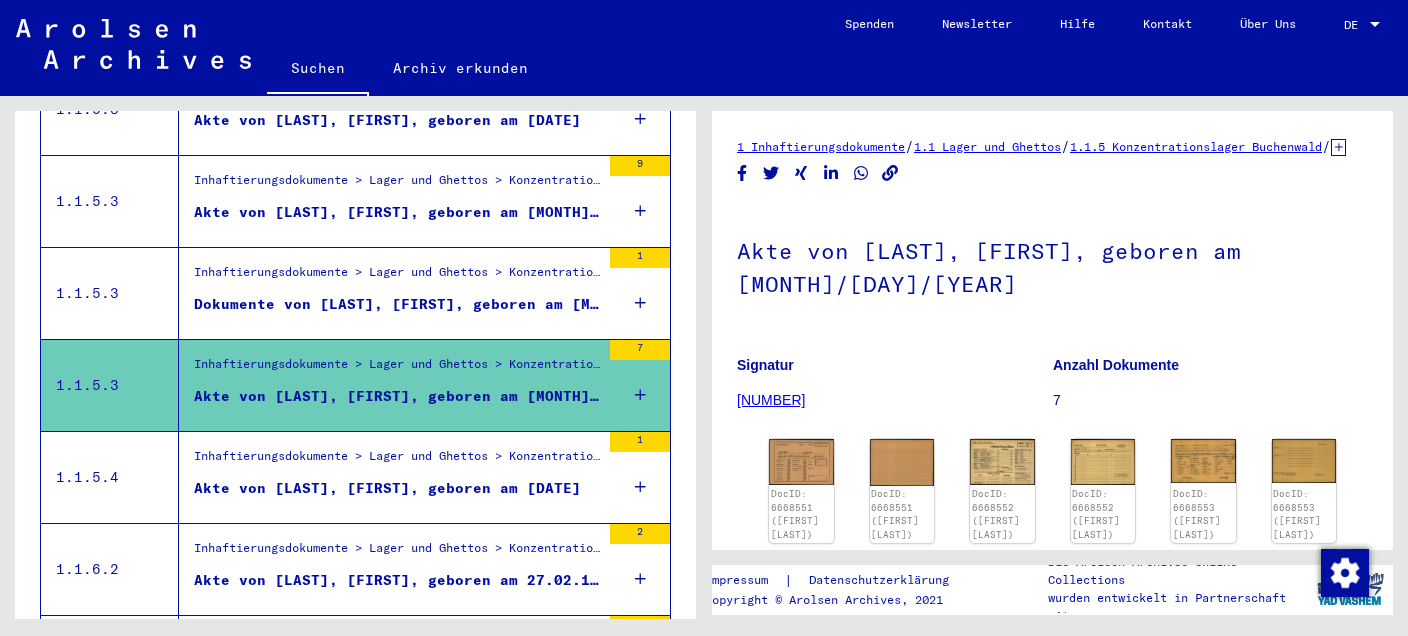 click on "Akte von [LAST], [FIRST], geboren am [DATE]" at bounding box center [387, 488] 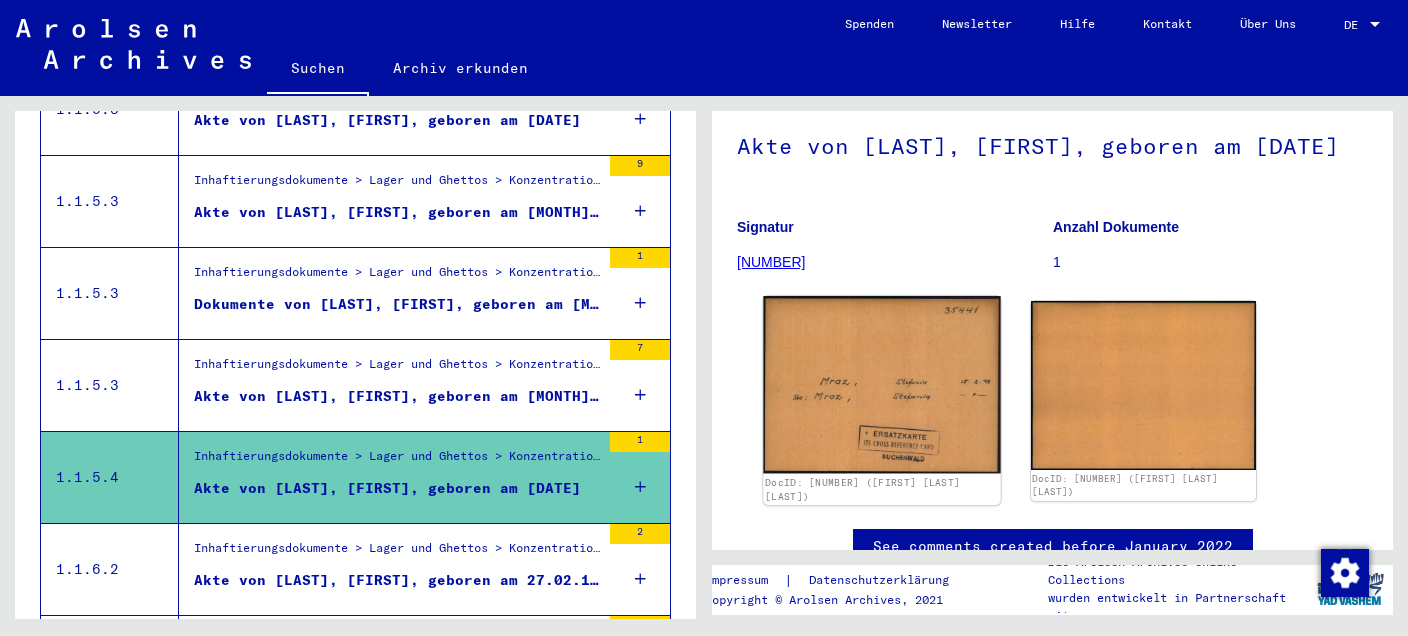 scroll, scrollTop: 211, scrollLeft: 0, axis: vertical 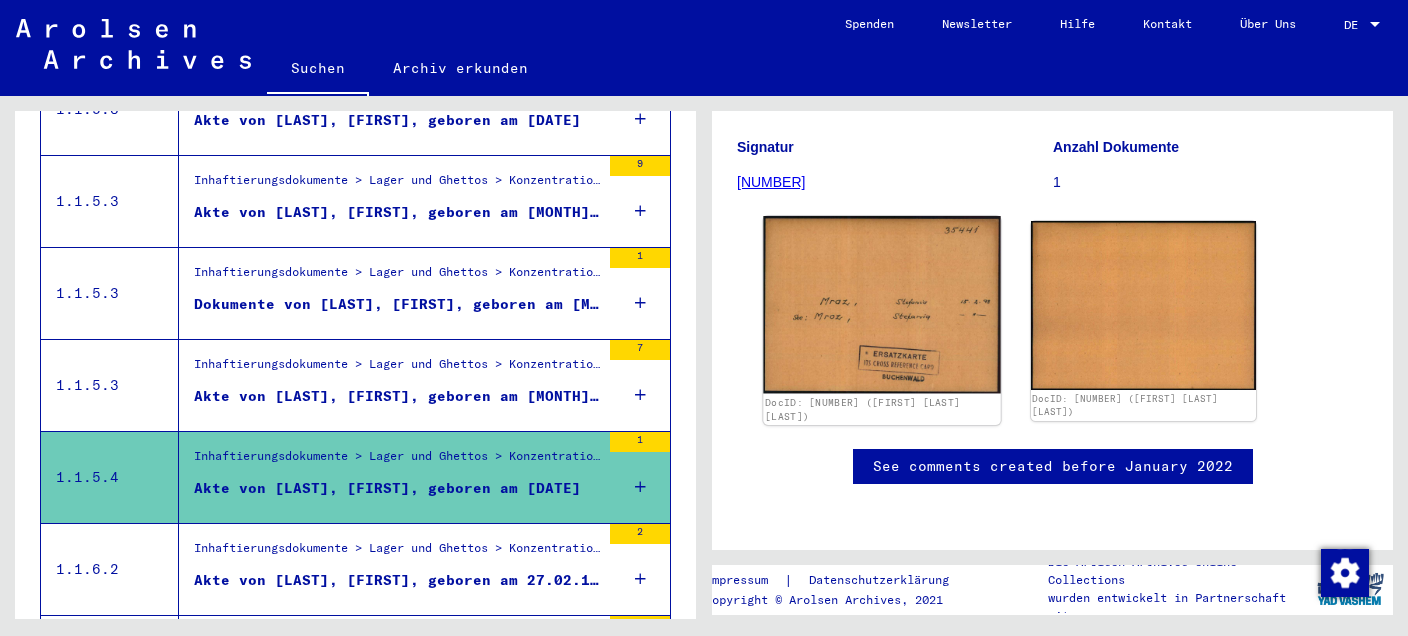 click 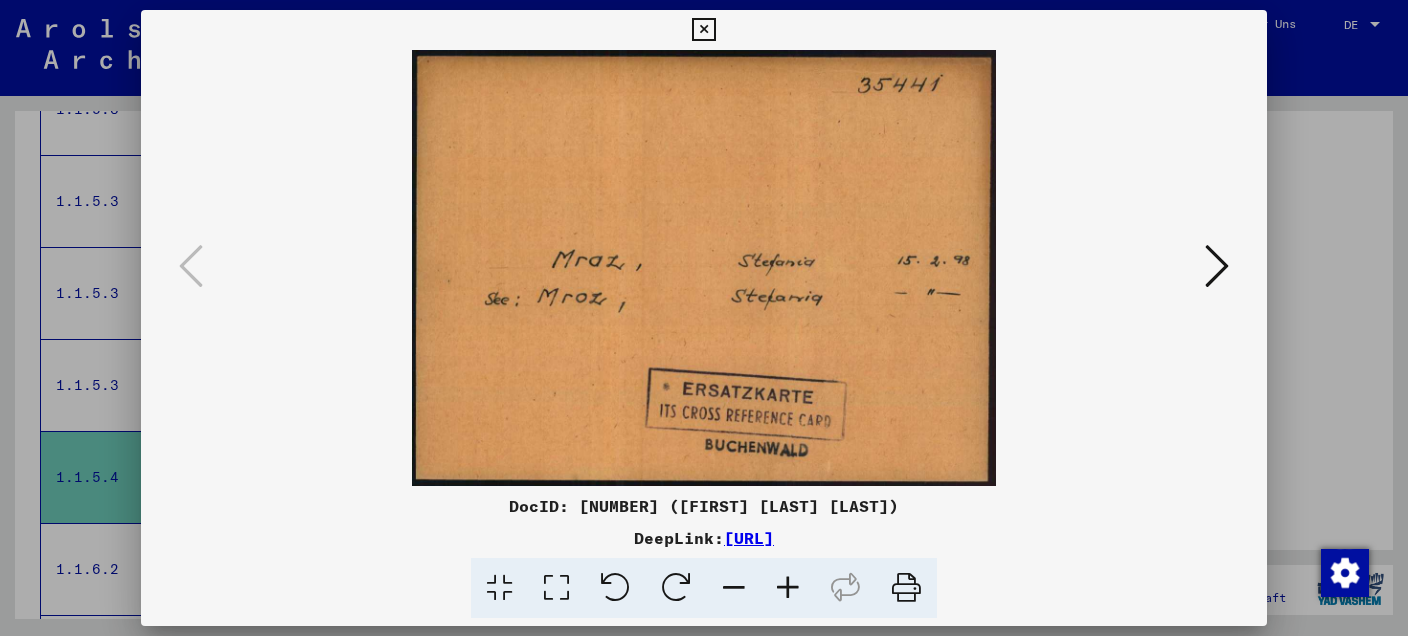 click at bounding box center [703, 30] 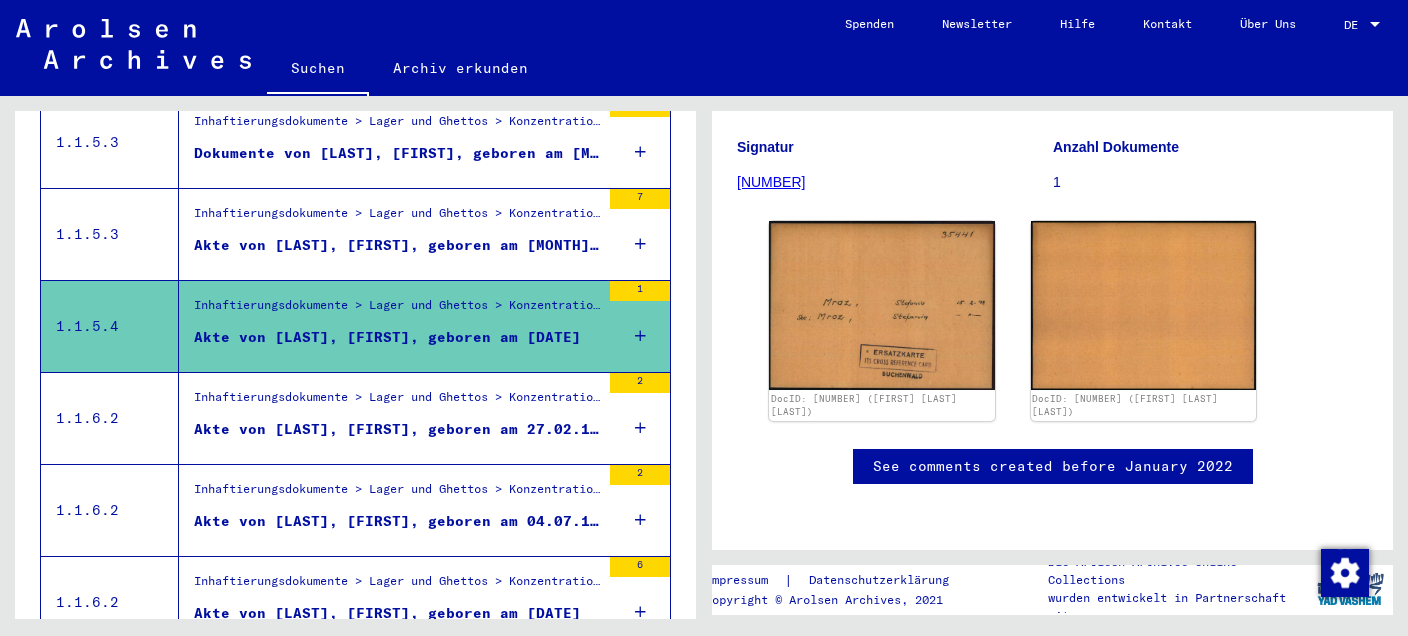 scroll, scrollTop: 1038, scrollLeft: 0, axis: vertical 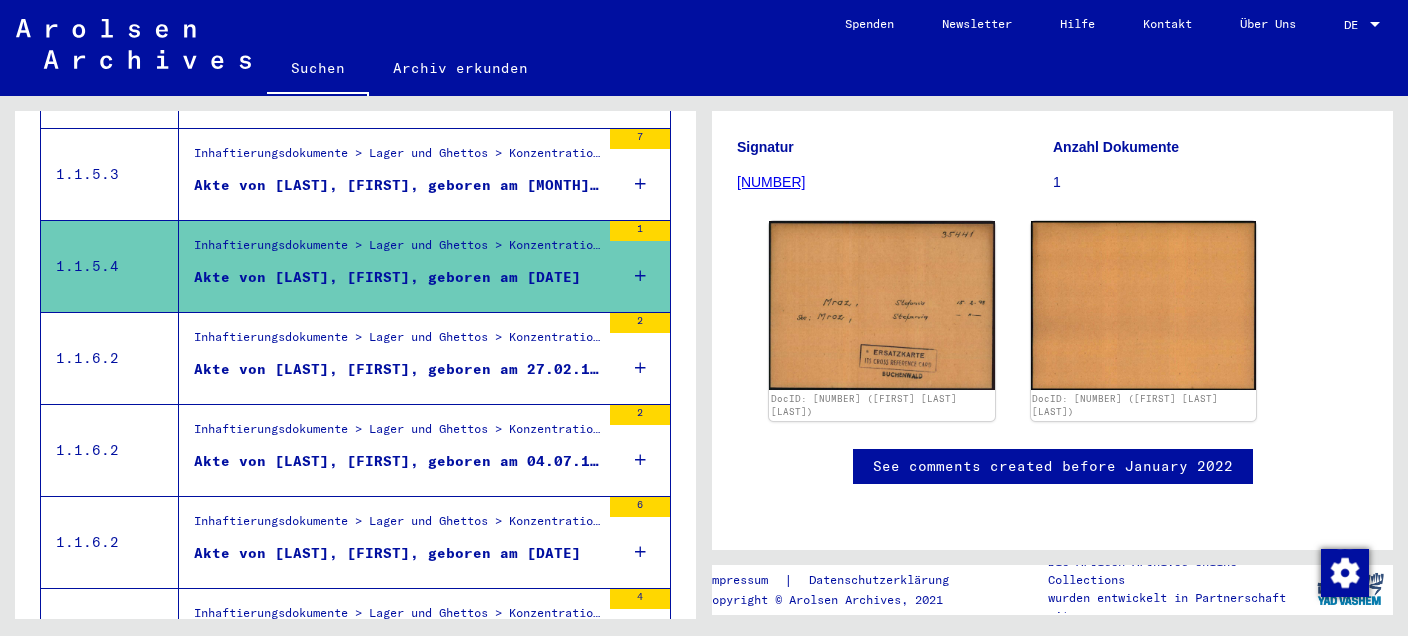 click on "Inhaftierungsdokumente > Lager und Ghettos > Konzentrationslager Dachau > Individuelle Unterlagen Dachau > Individuelle Häftlings Unterlagen - KL Dachau > Akten mit Namen ab MOSGOWOJ" at bounding box center [397, 342] 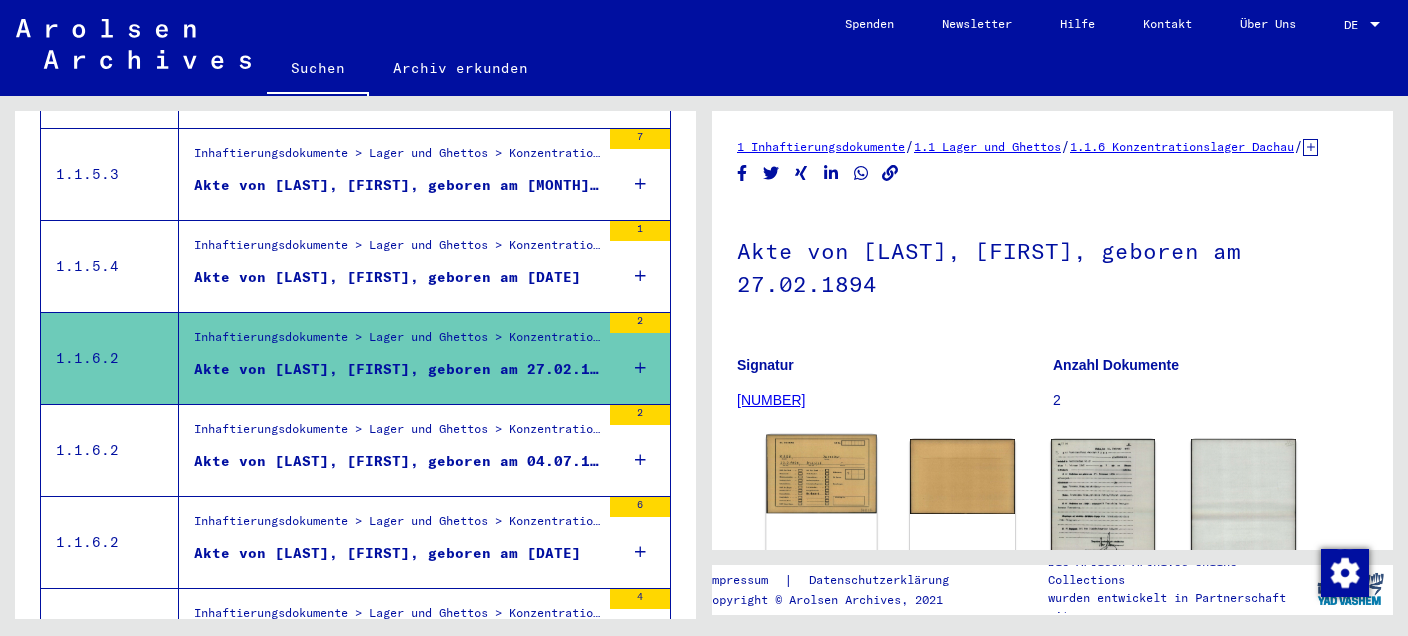 click 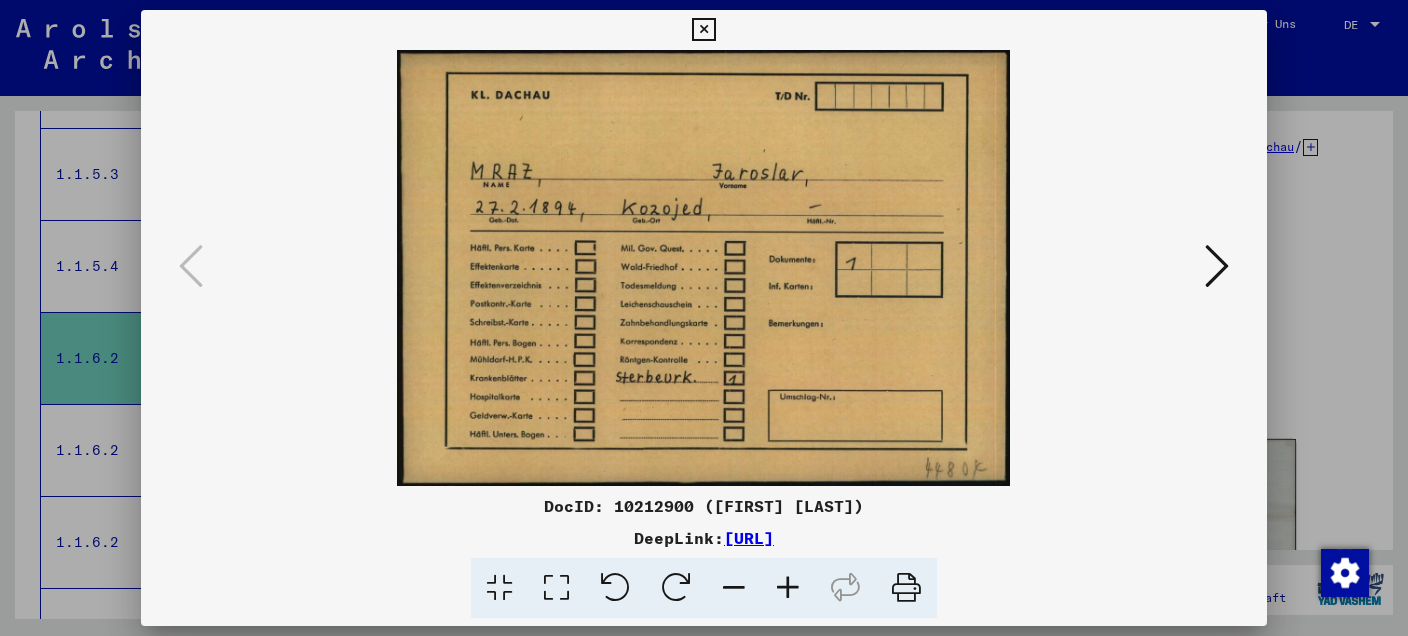 click at bounding box center [1217, 267] 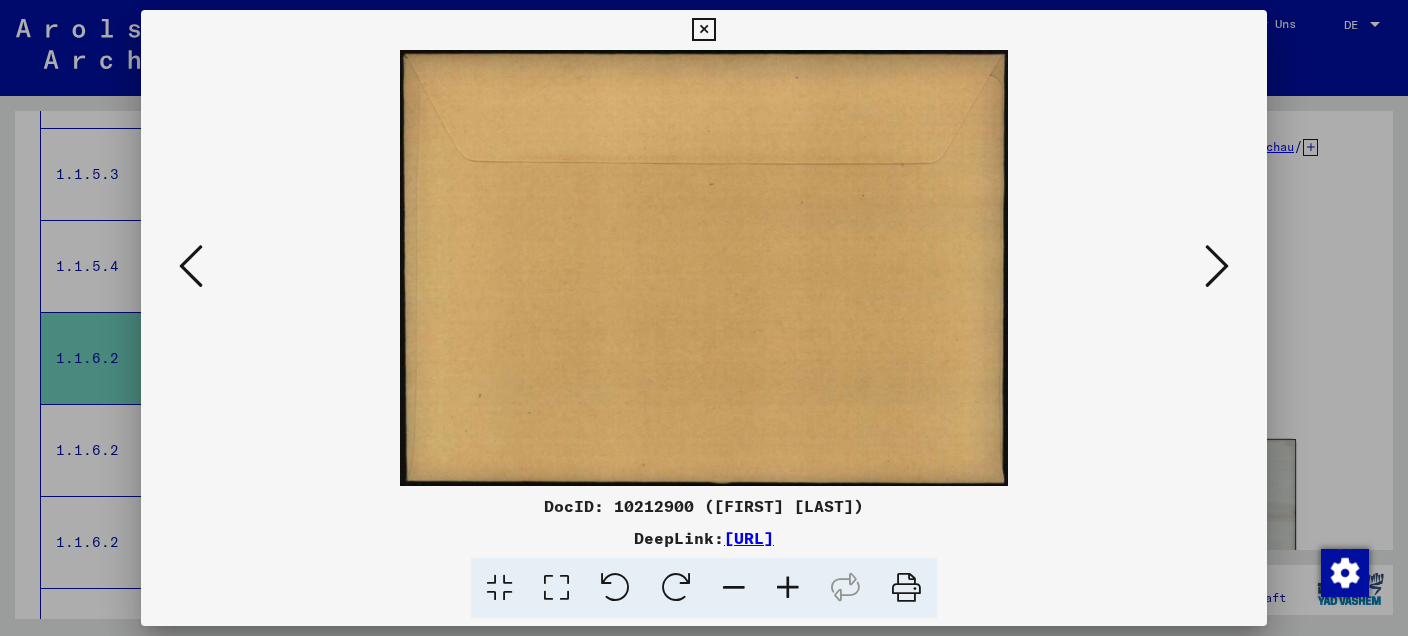 click at bounding box center [1217, 267] 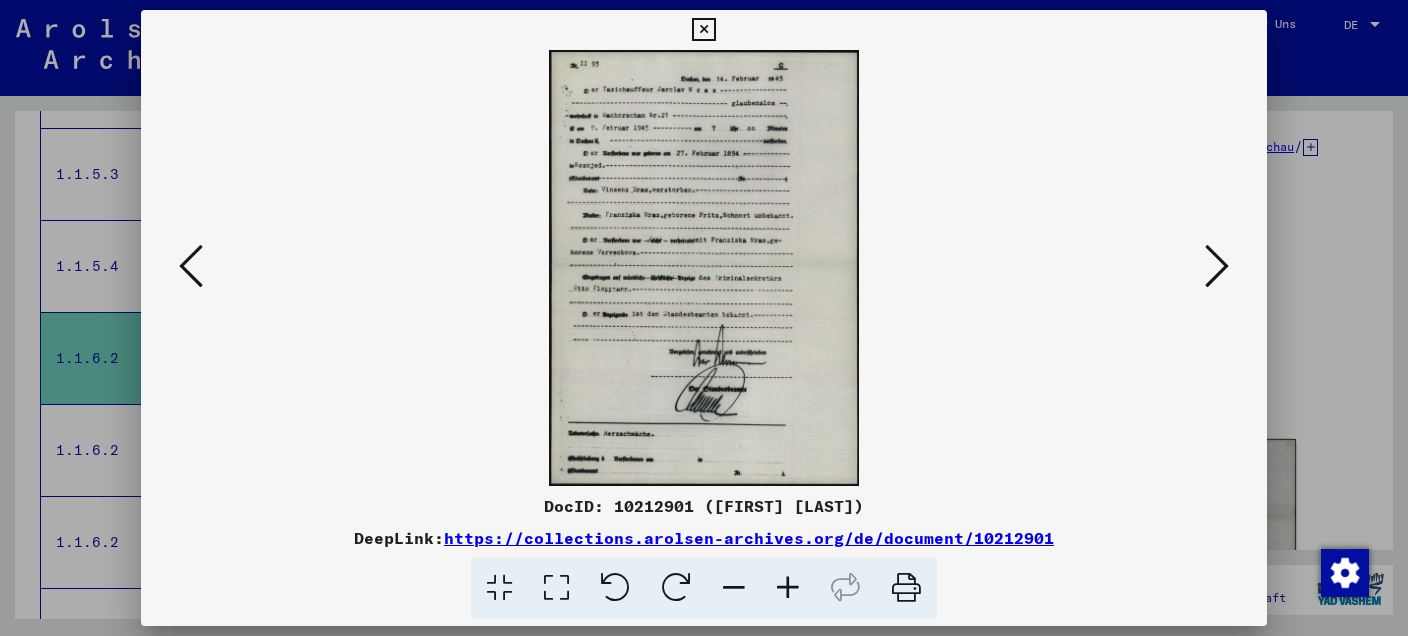 click at bounding box center [704, 268] 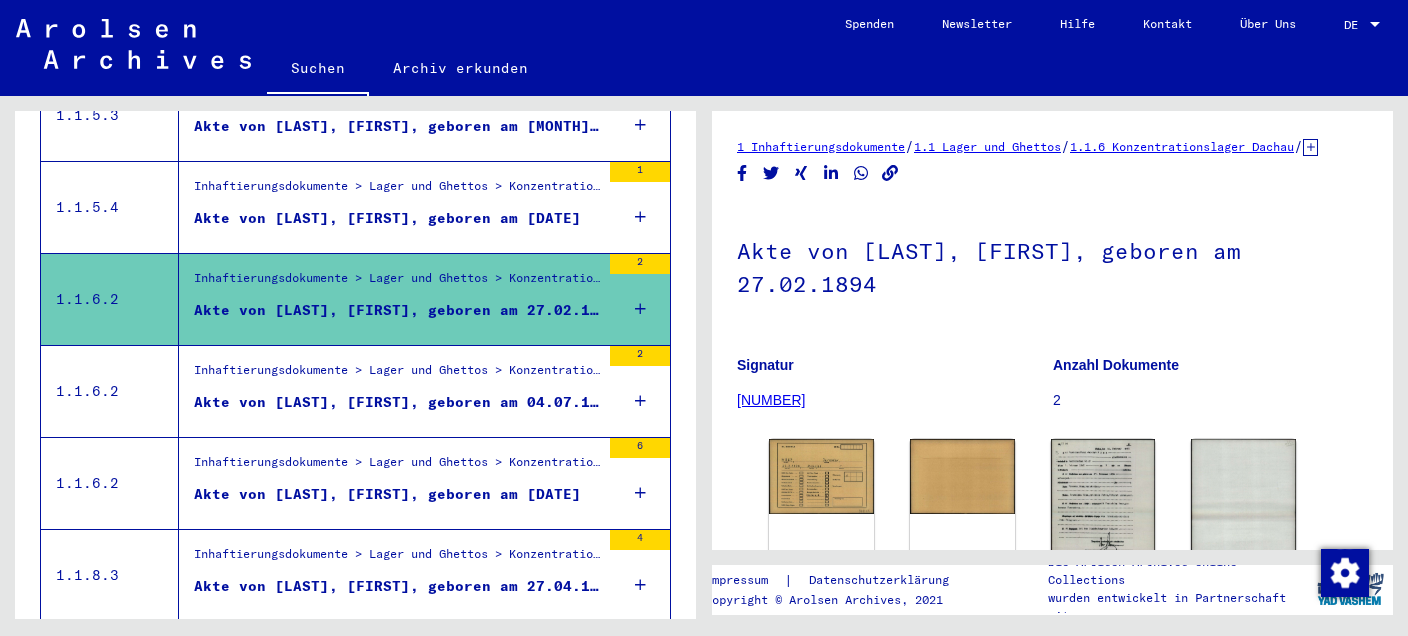 scroll, scrollTop: 1144, scrollLeft: 0, axis: vertical 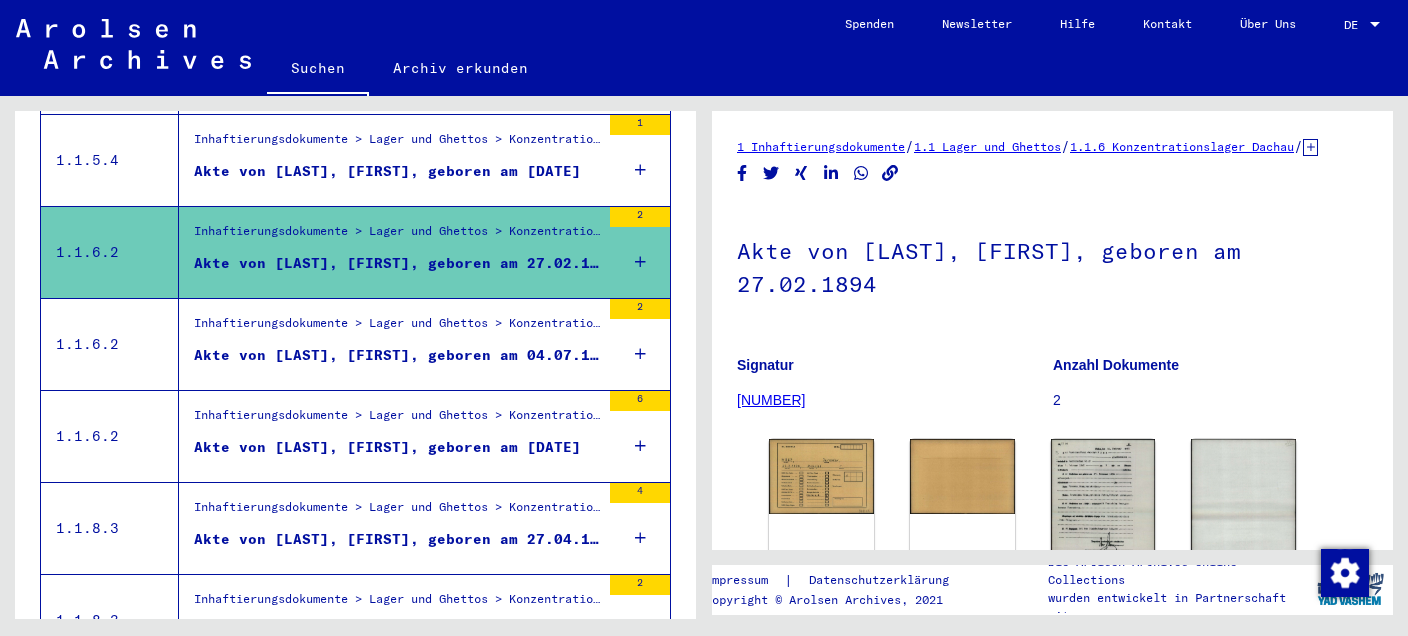 click on "Inhaftierungsdokumente > Lager und Ghettos > Konzentrationslager Dachau > Individuelle Unterlagen Dachau > Individuelle Häftlings Unterlagen - KL Dachau > Akten mit Namen ab MOSGOWOJ" at bounding box center [397, 420] 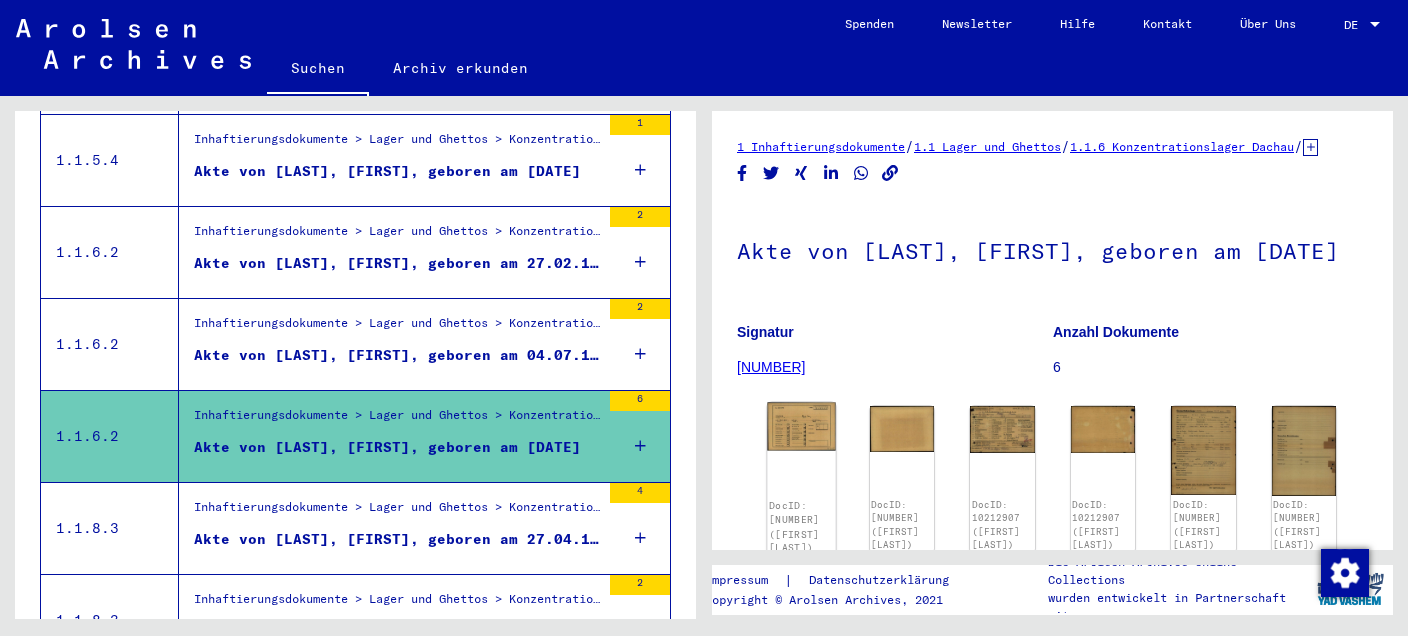 click 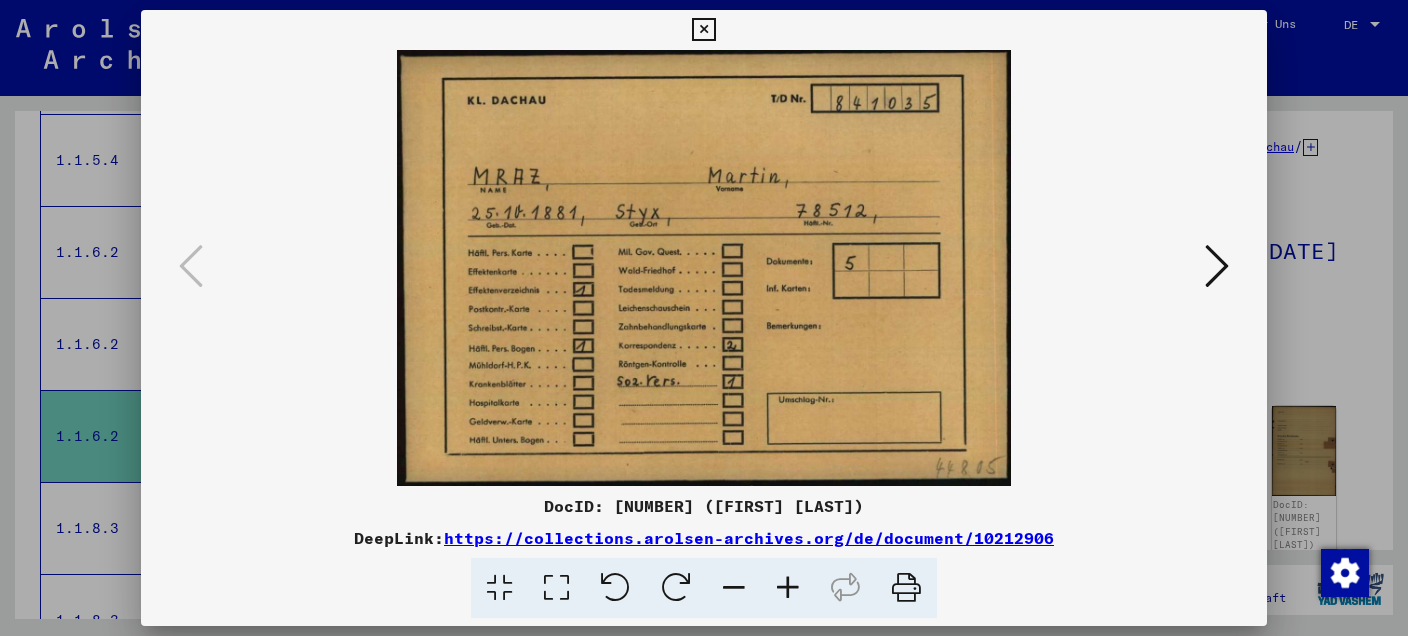 click at bounding box center [1217, 266] 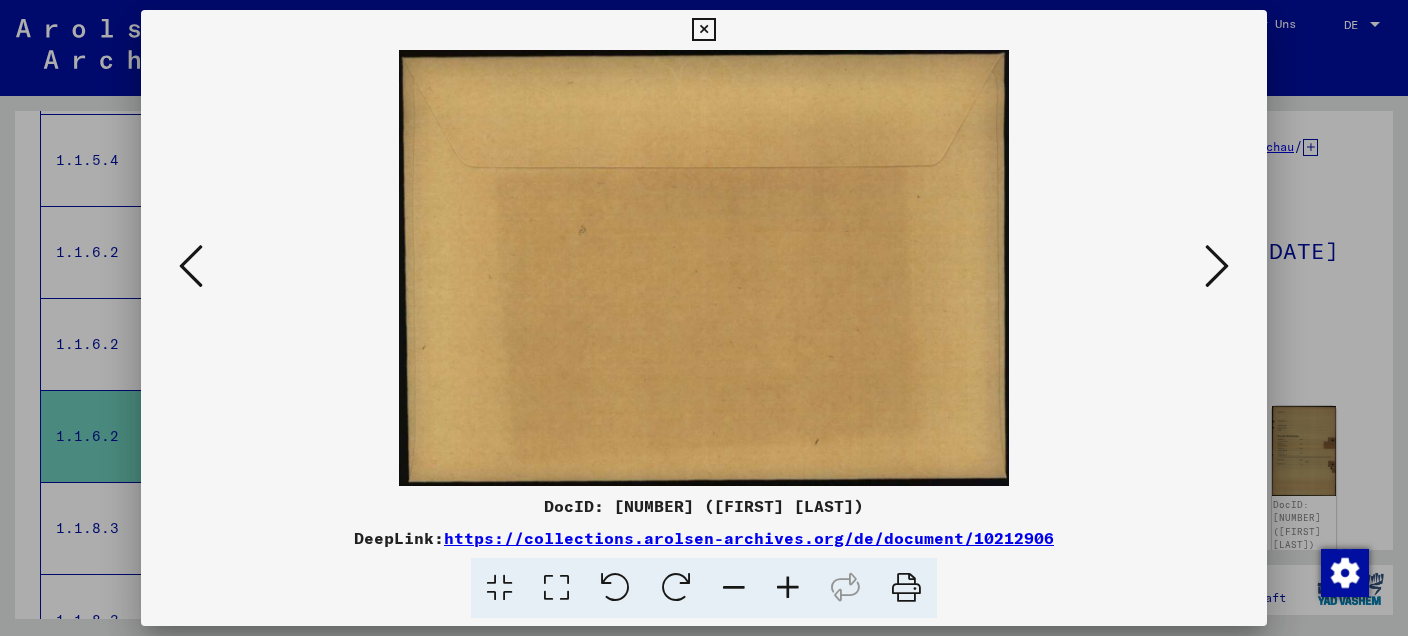 click at bounding box center (1217, 266) 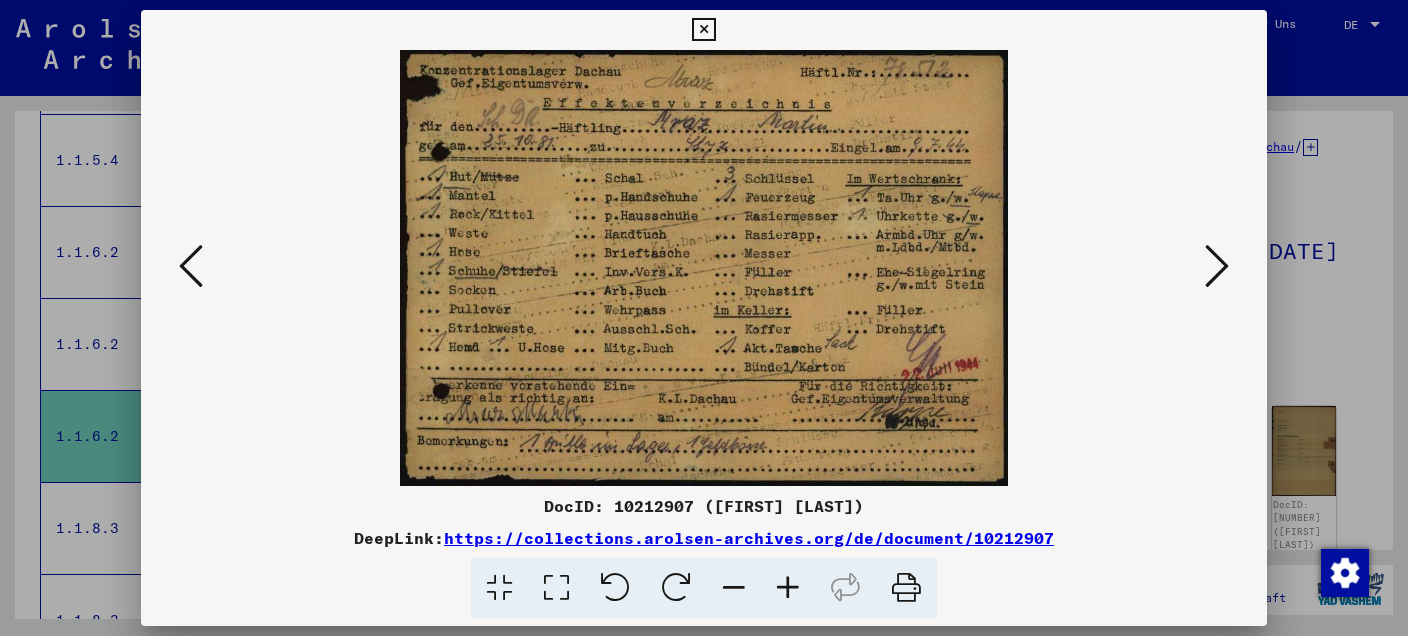 click at bounding box center [1217, 266] 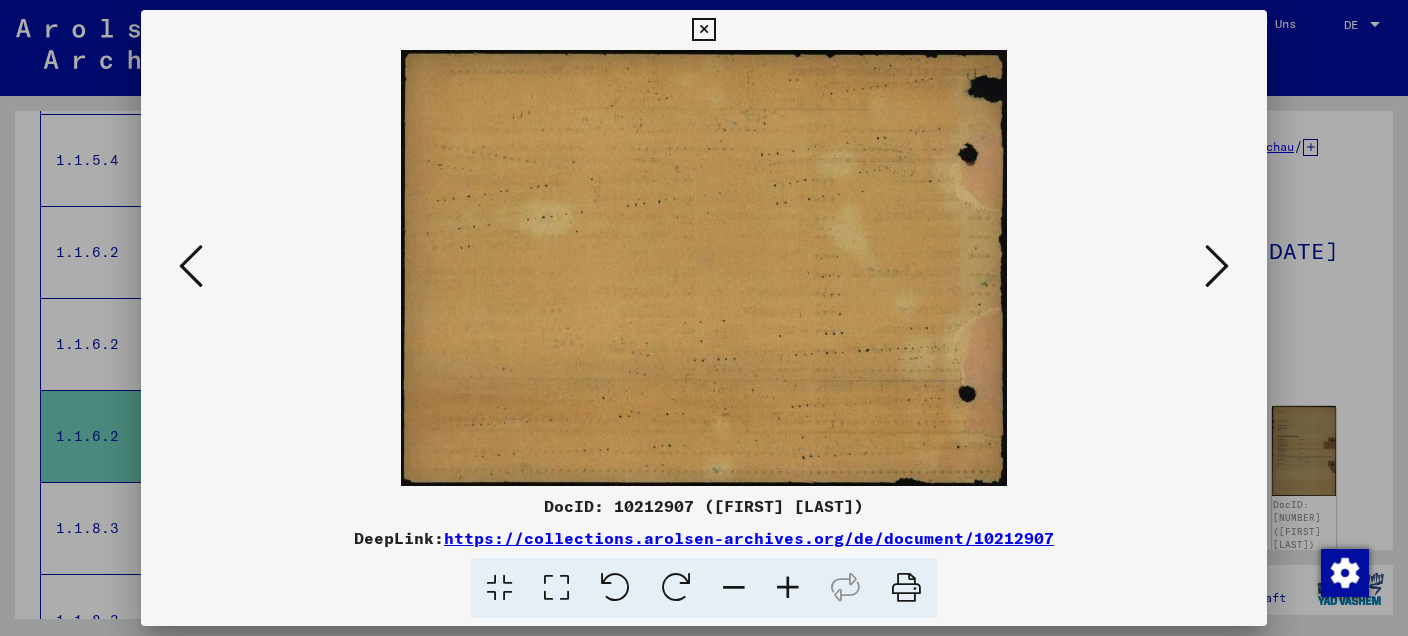 click at bounding box center (703, 30) 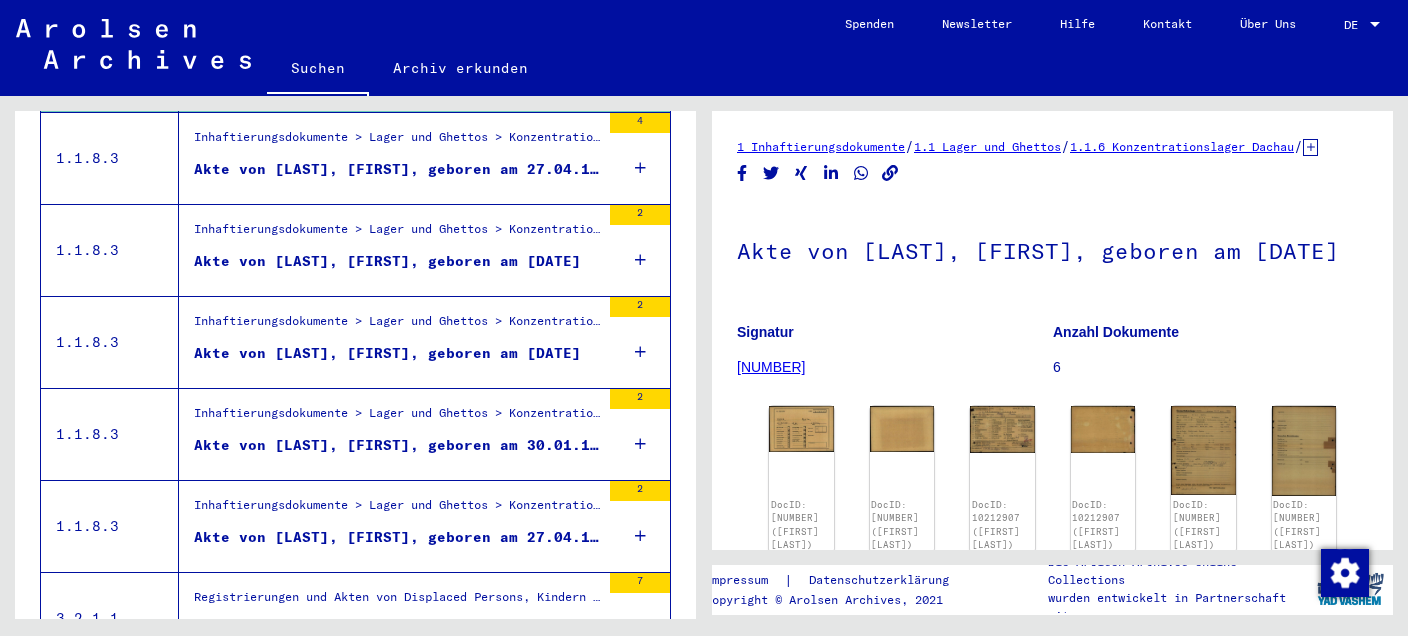 scroll, scrollTop: 1566, scrollLeft: 0, axis: vertical 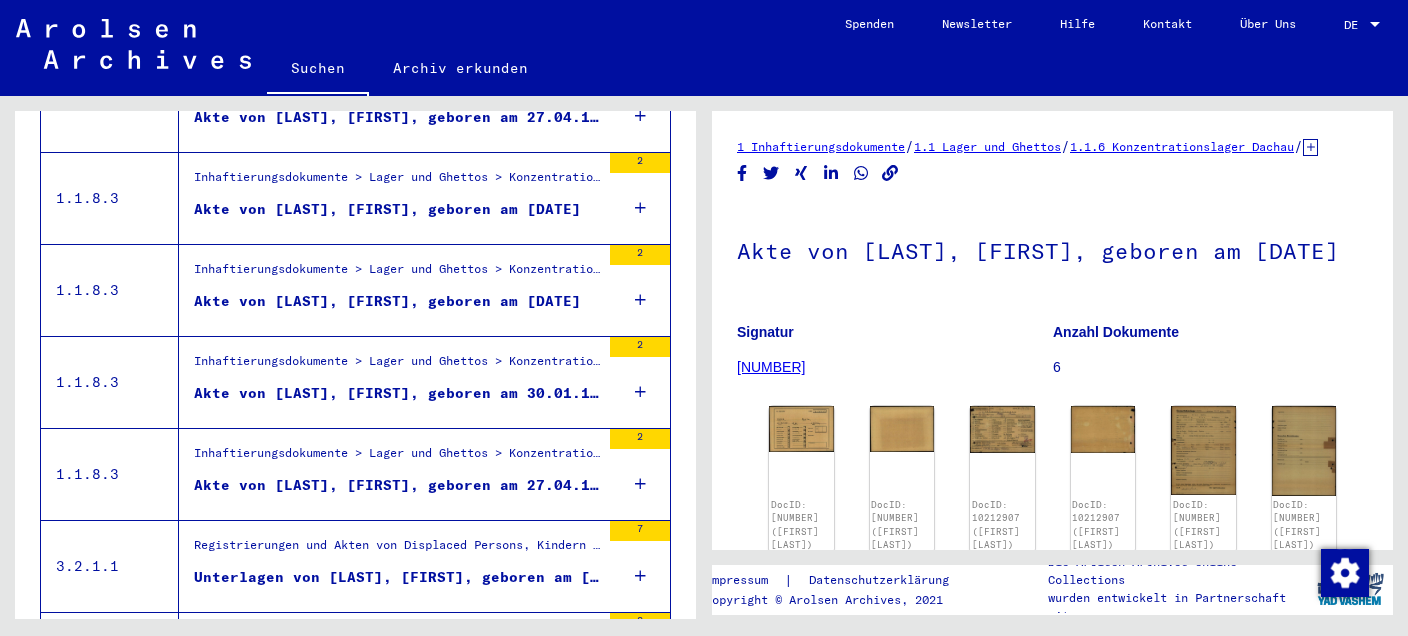 click on "Akte von [LAST], [FIRST], geboren am 30.01.1898" at bounding box center [389, 382] 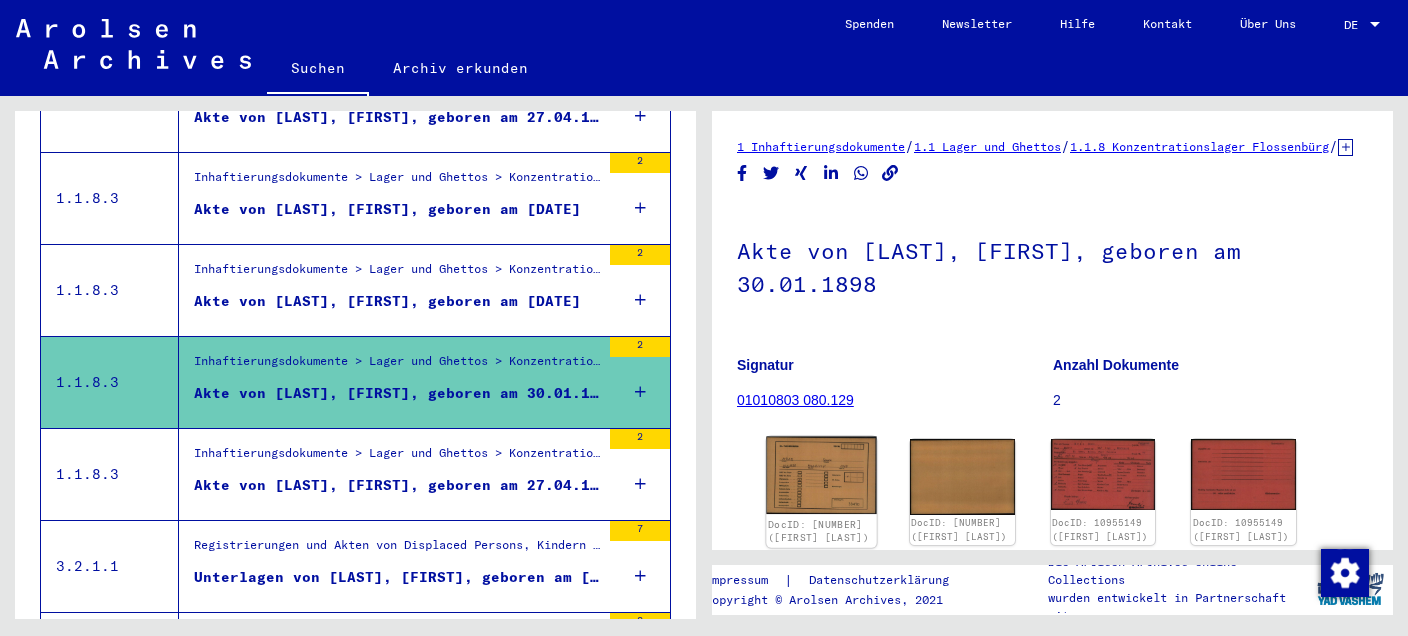 click 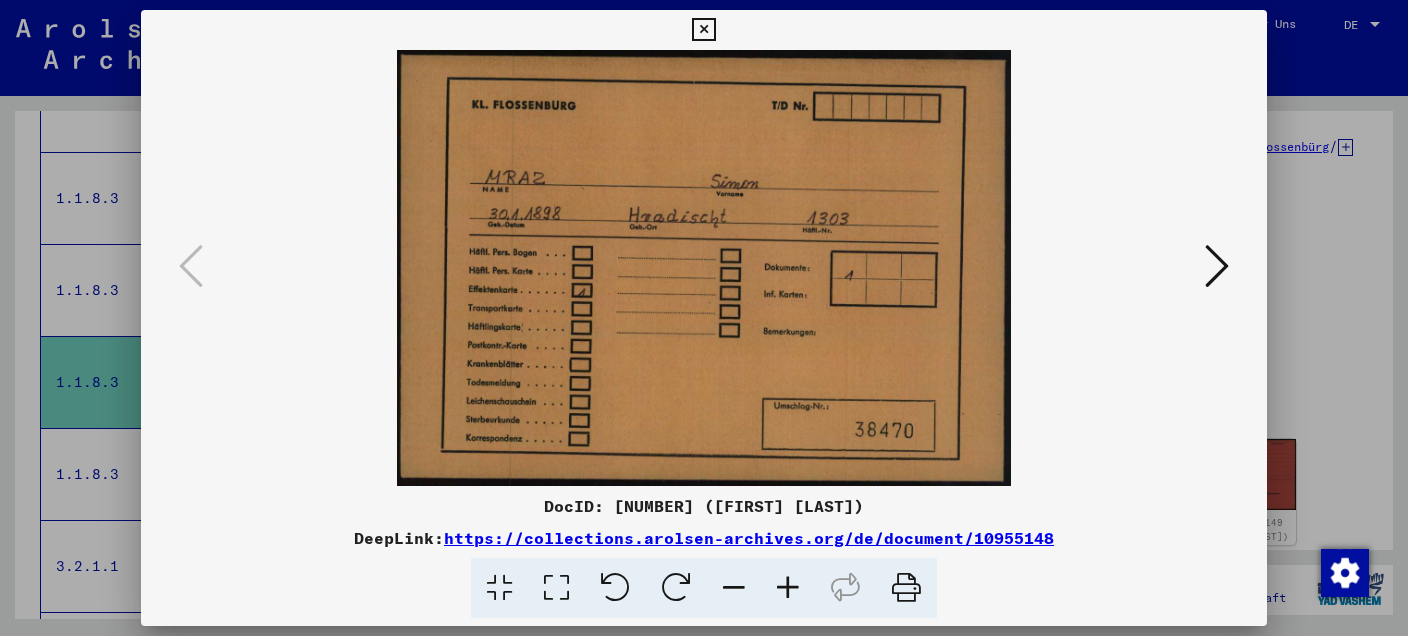 click at bounding box center (703, 30) 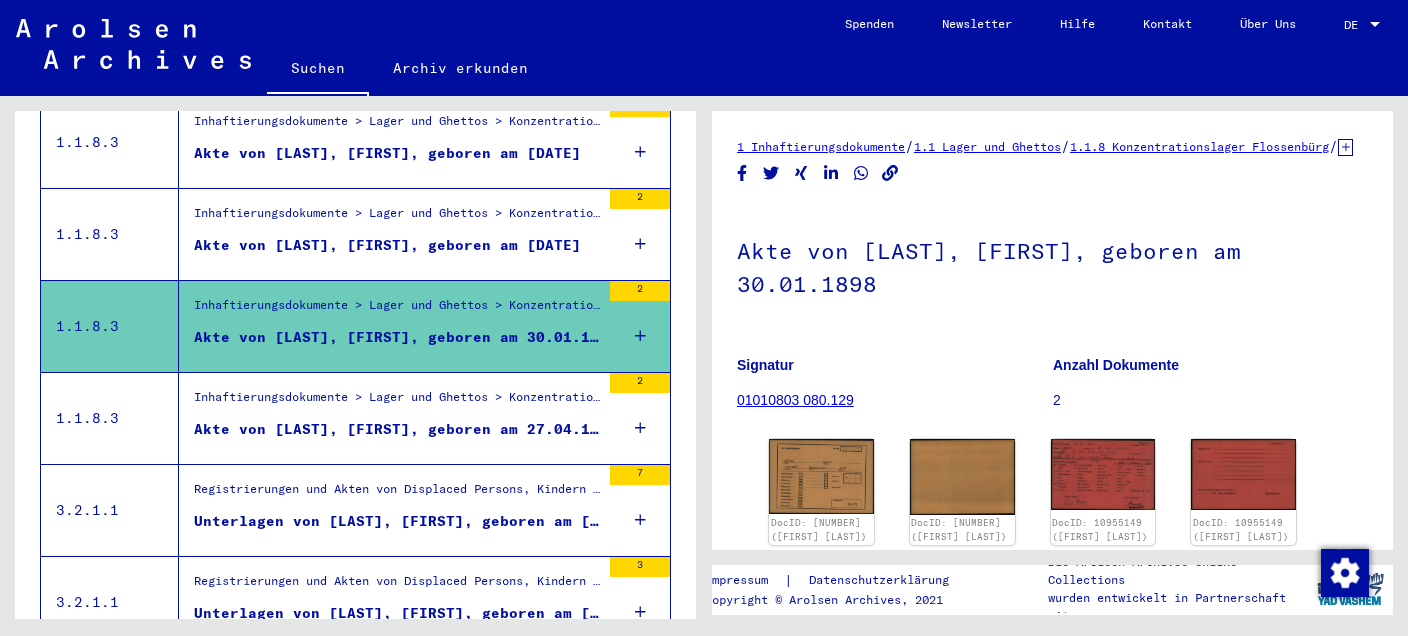 scroll, scrollTop: 1672, scrollLeft: 0, axis: vertical 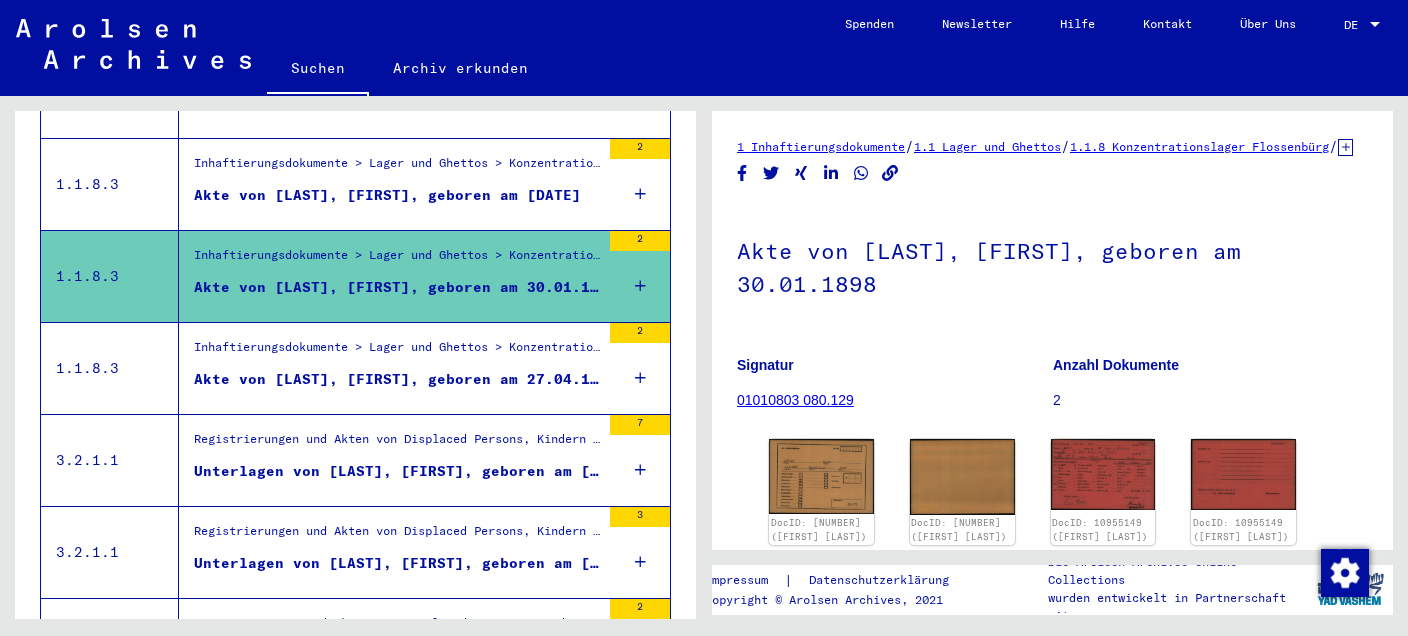 click on "Unterlagen von [LAST], [FIRST], geboren am [MONTH]/[DAY]/[YEAR], geboren in [CITY] und von weiteren Personen" at bounding box center [397, 471] 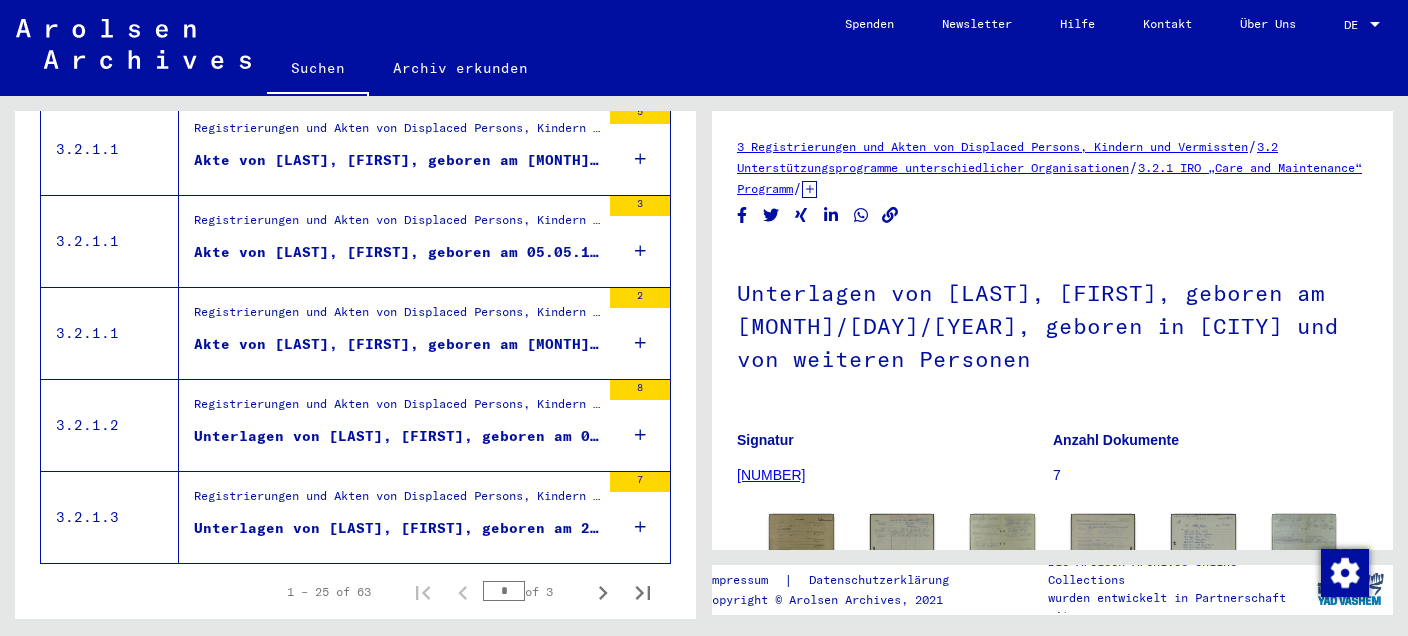 scroll, scrollTop: 2296, scrollLeft: 0, axis: vertical 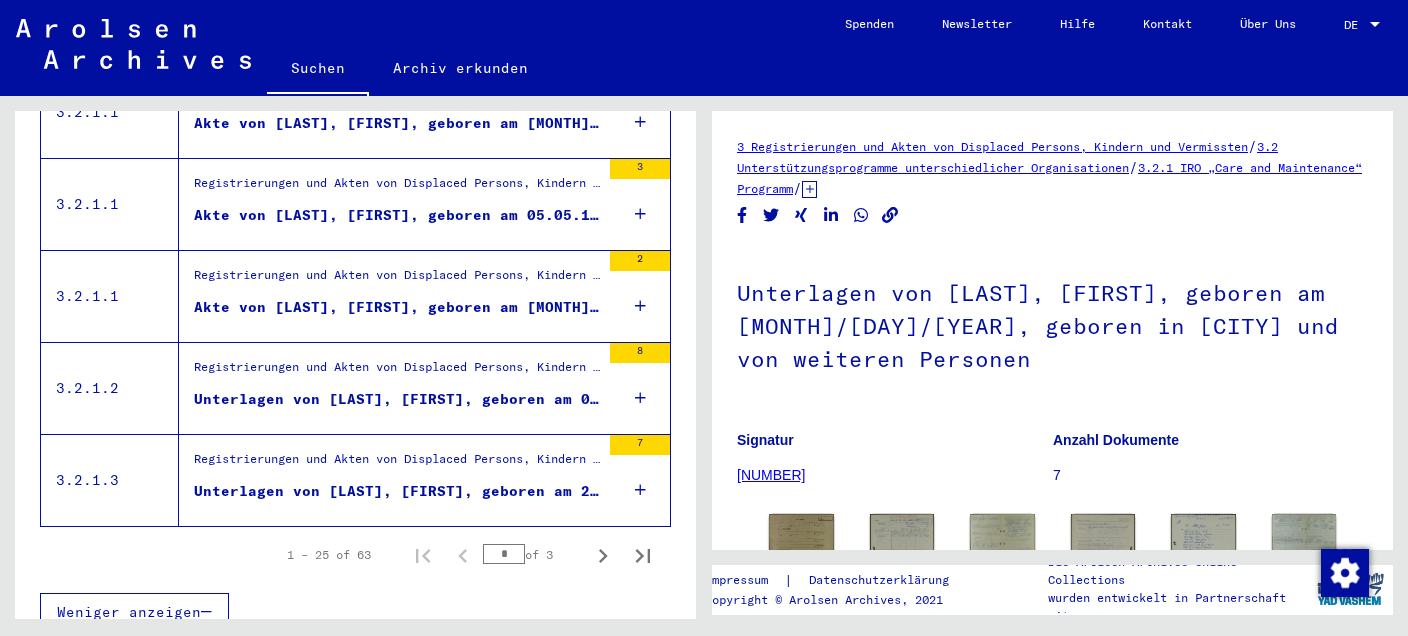 click on "Unterlagen von [LAST], [FIRST], geboren am 20.03.1908 und von weiteren Personen" at bounding box center (397, 496) 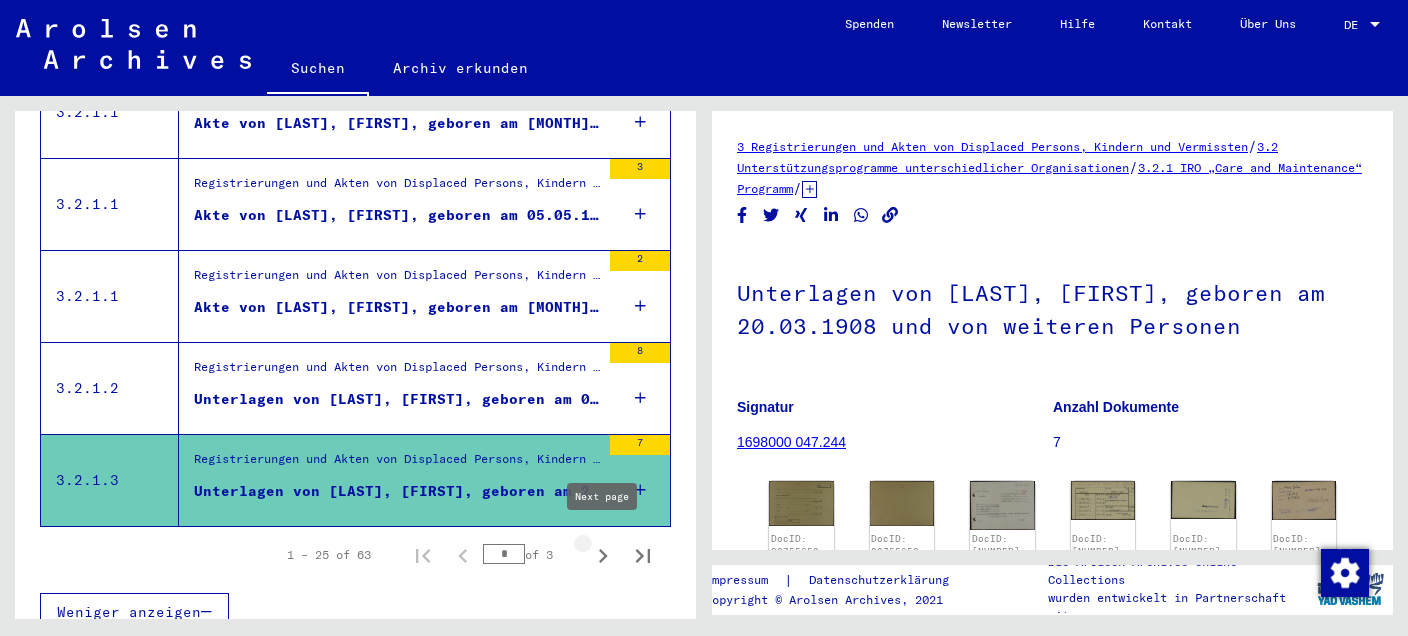 click 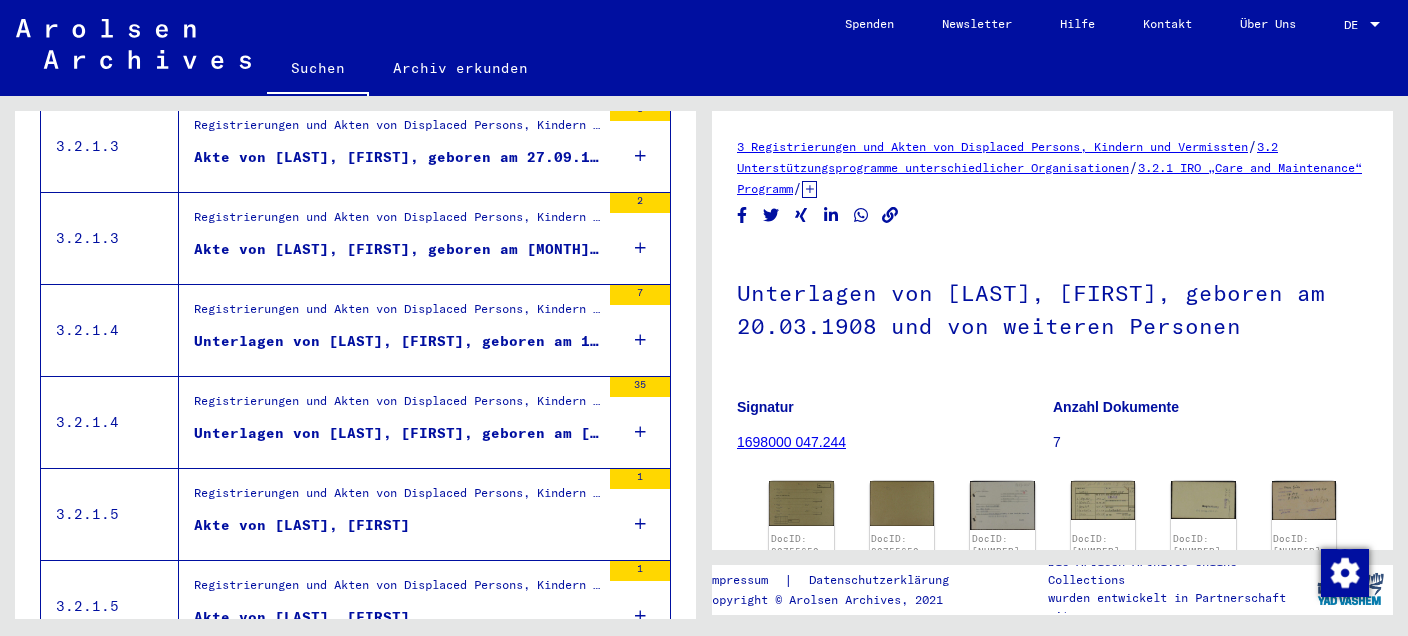 scroll, scrollTop: 0, scrollLeft: 0, axis: both 